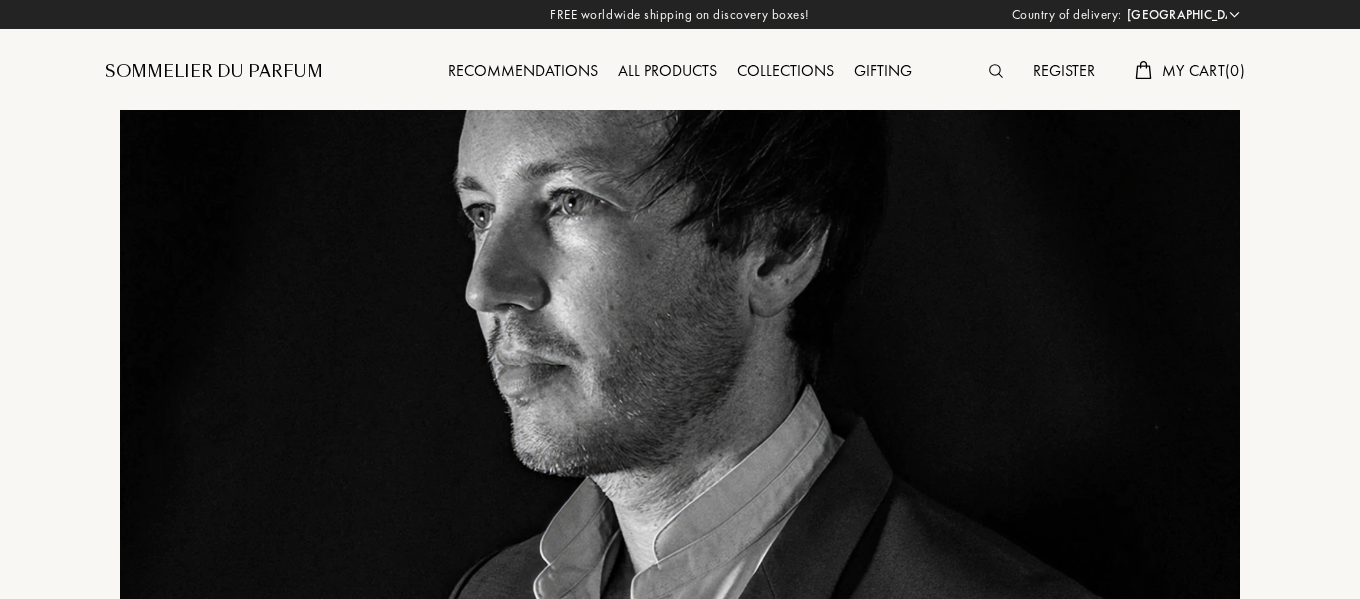 select on "US" 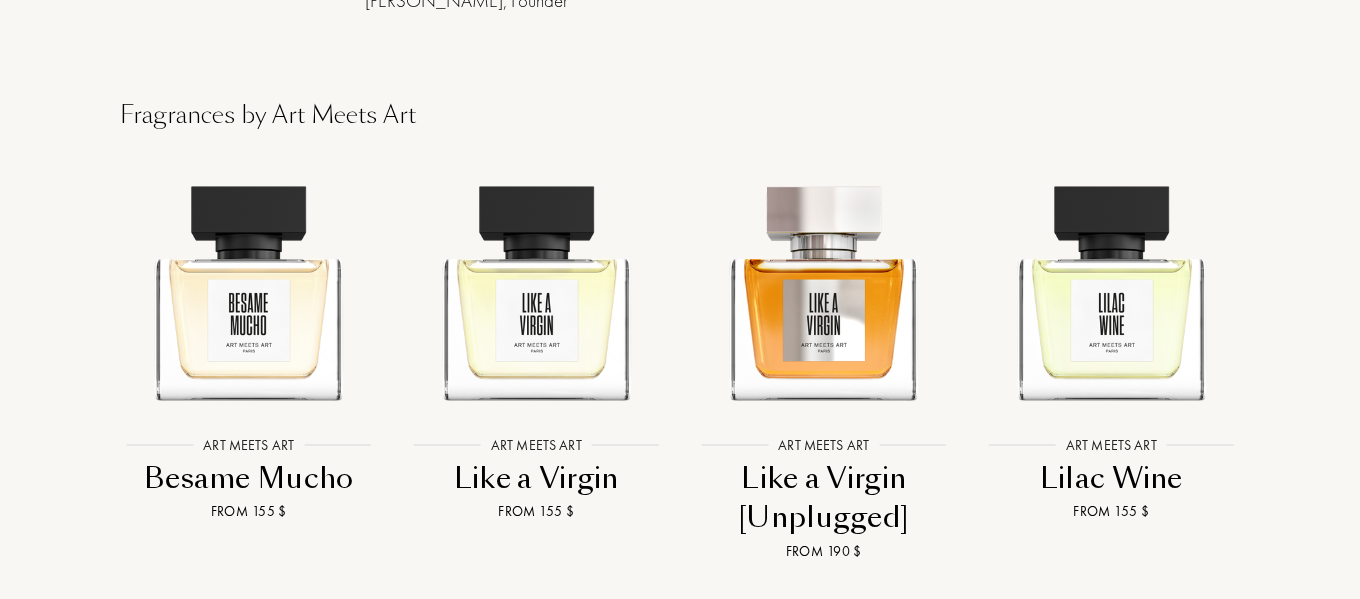 scroll, scrollTop: 1600, scrollLeft: 0, axis: vertical 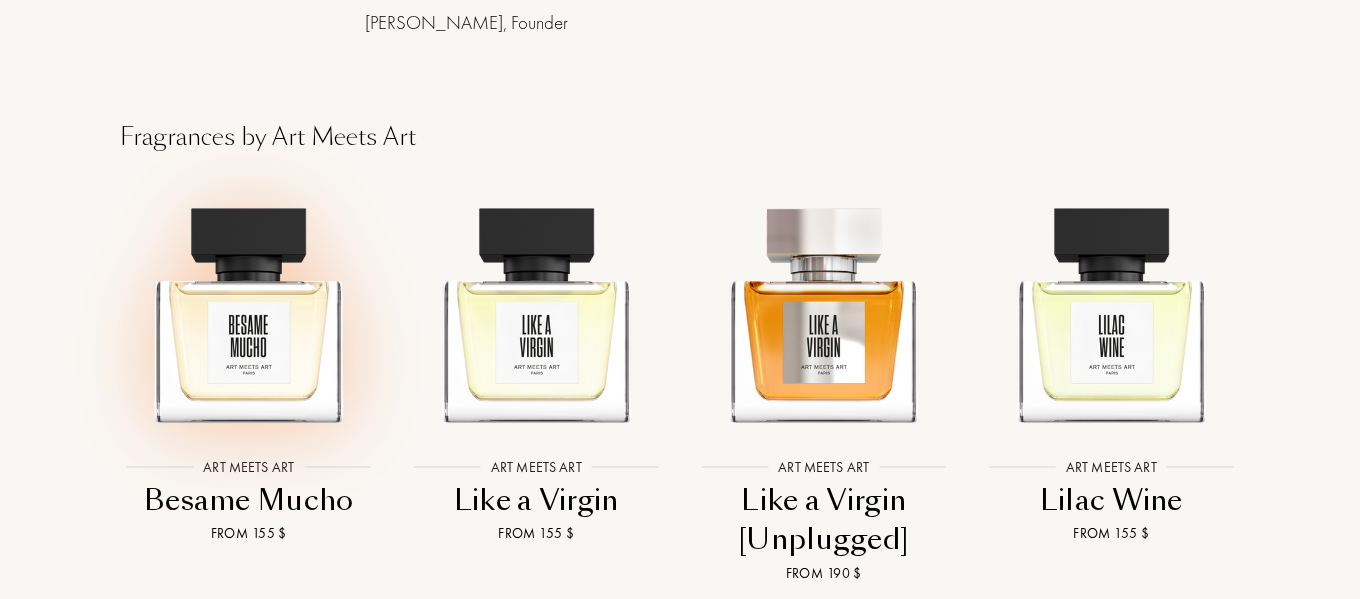 click at bounding box center (248, 306) 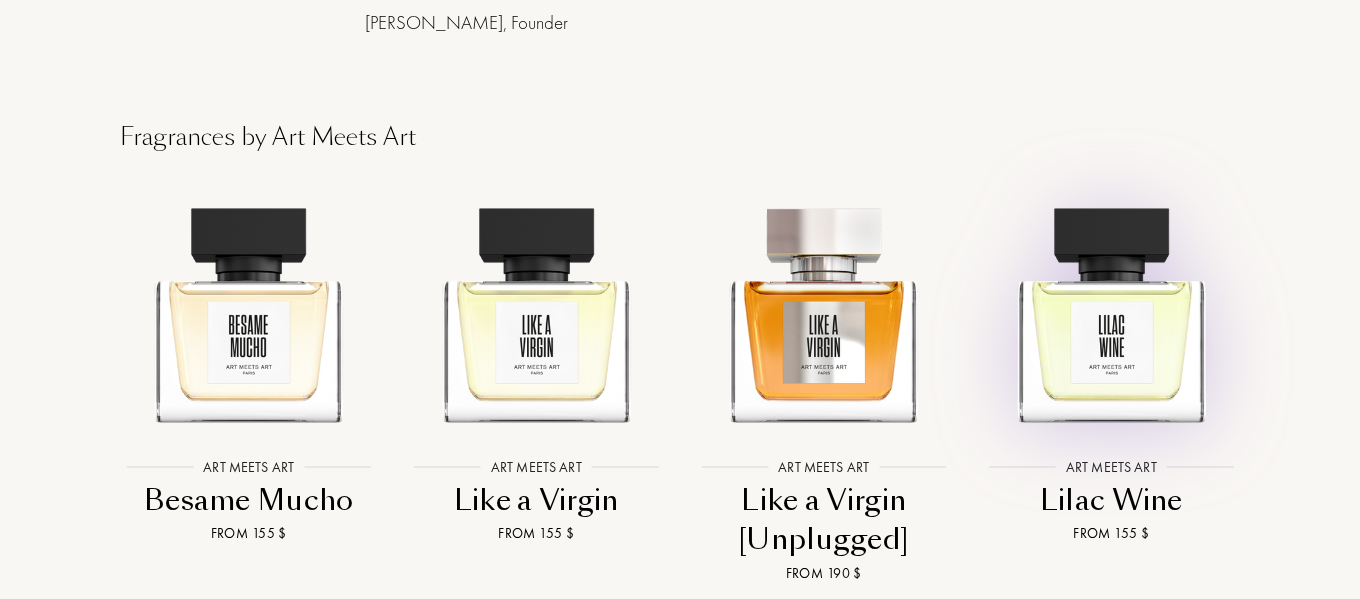 click at bounding box center [1111, 306] 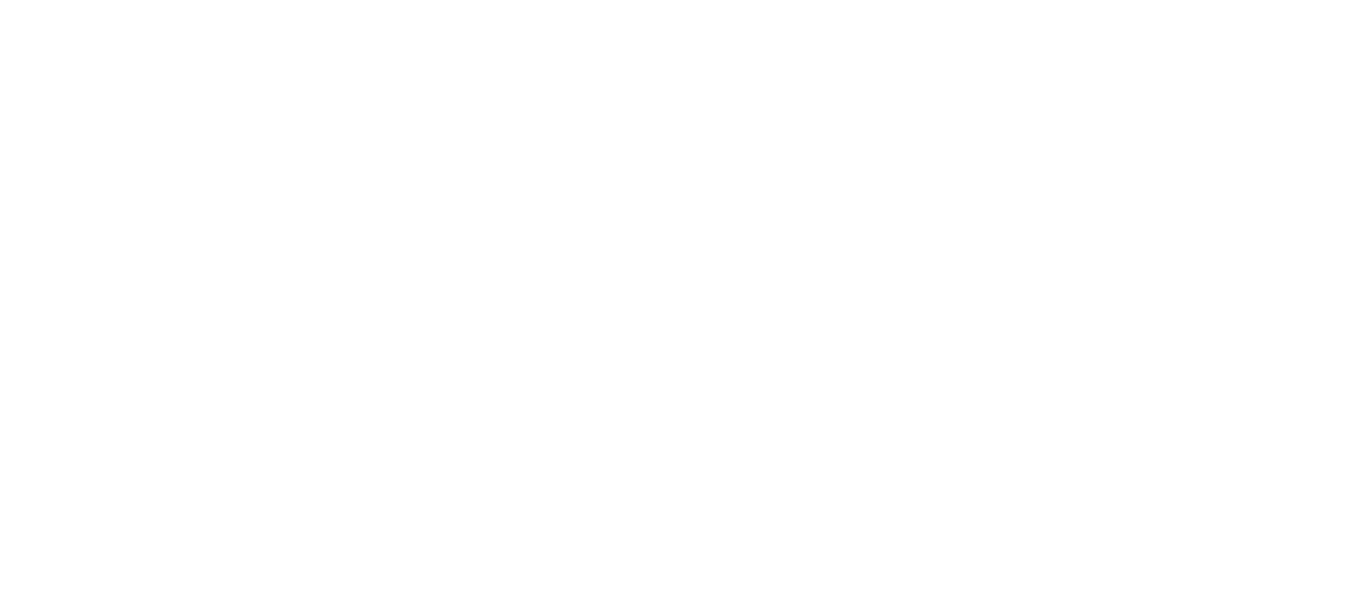 select on "US" 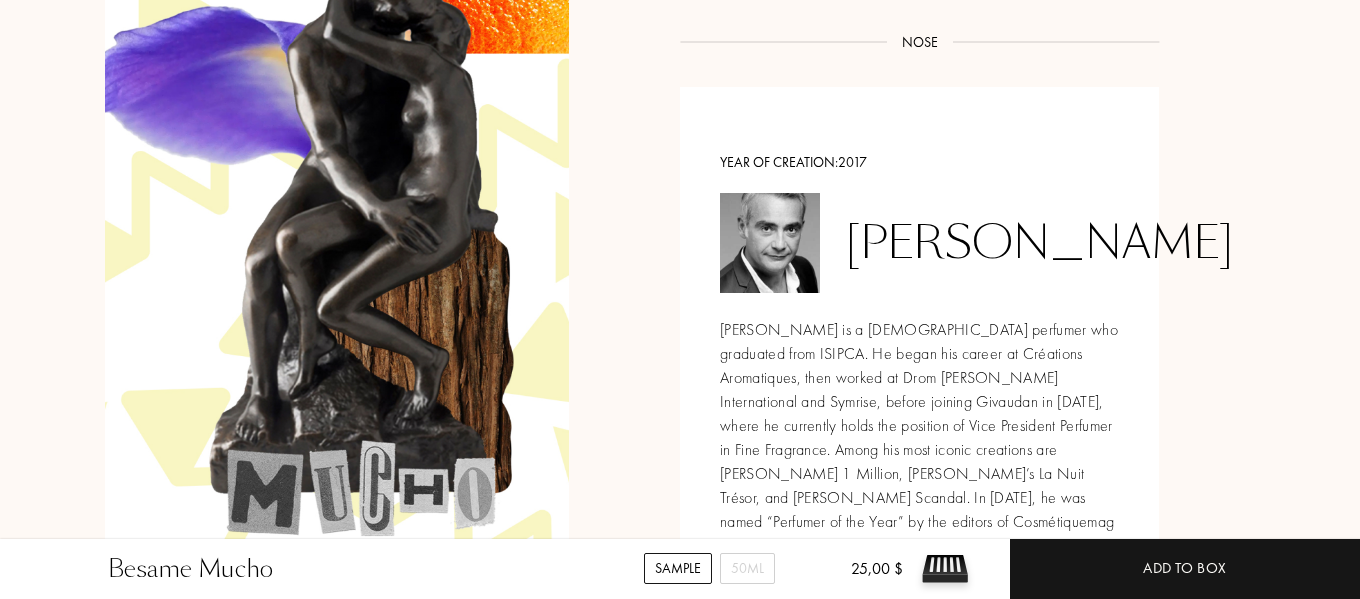 scroll, scrollTop: 2200, scrollLeft: 0, axis: vertical 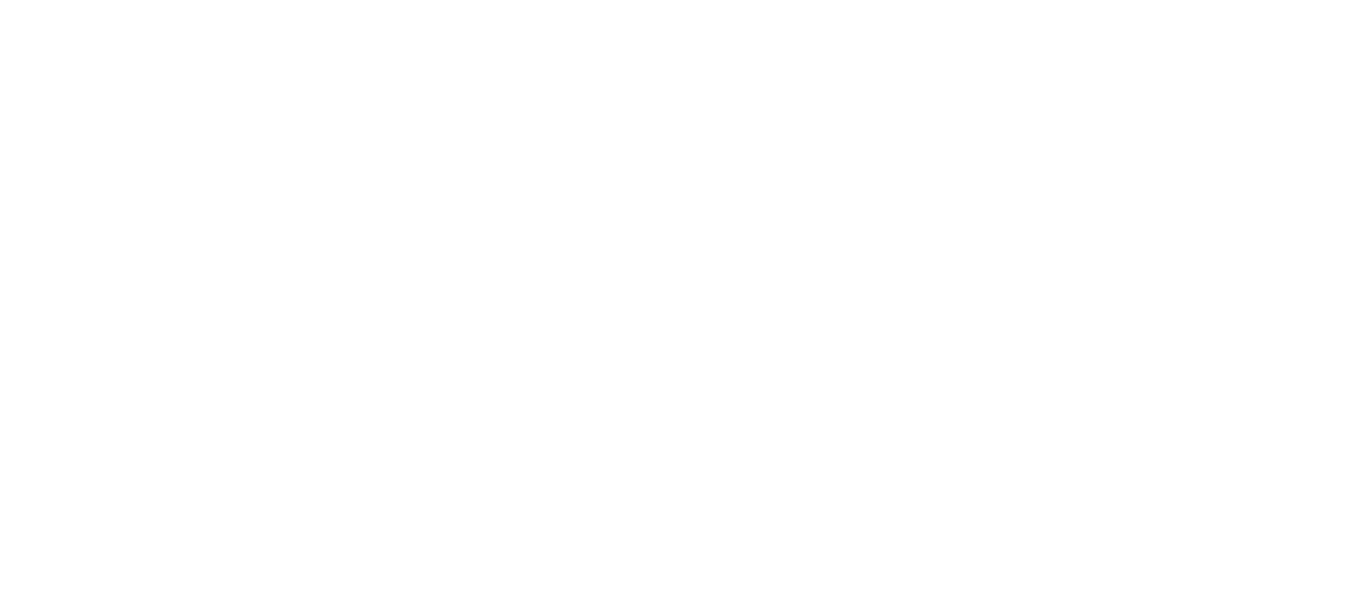 select on "US" 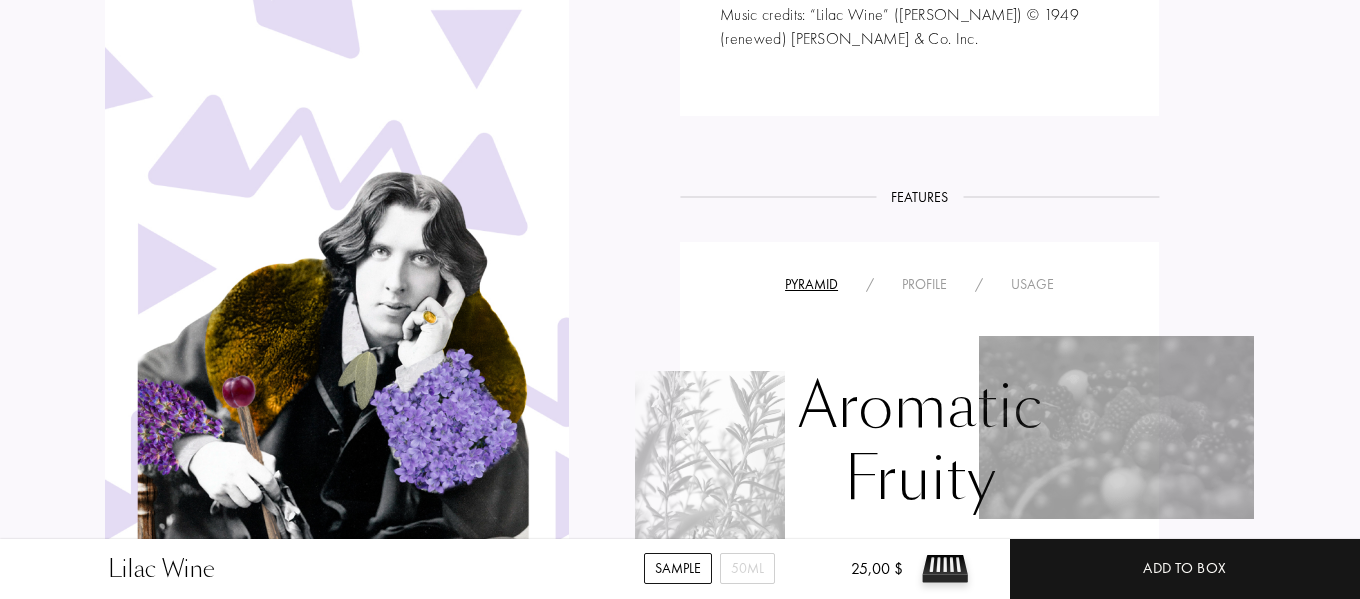 scroll, scrollTop: 1200, scrollLeft: 0, axis: vertical 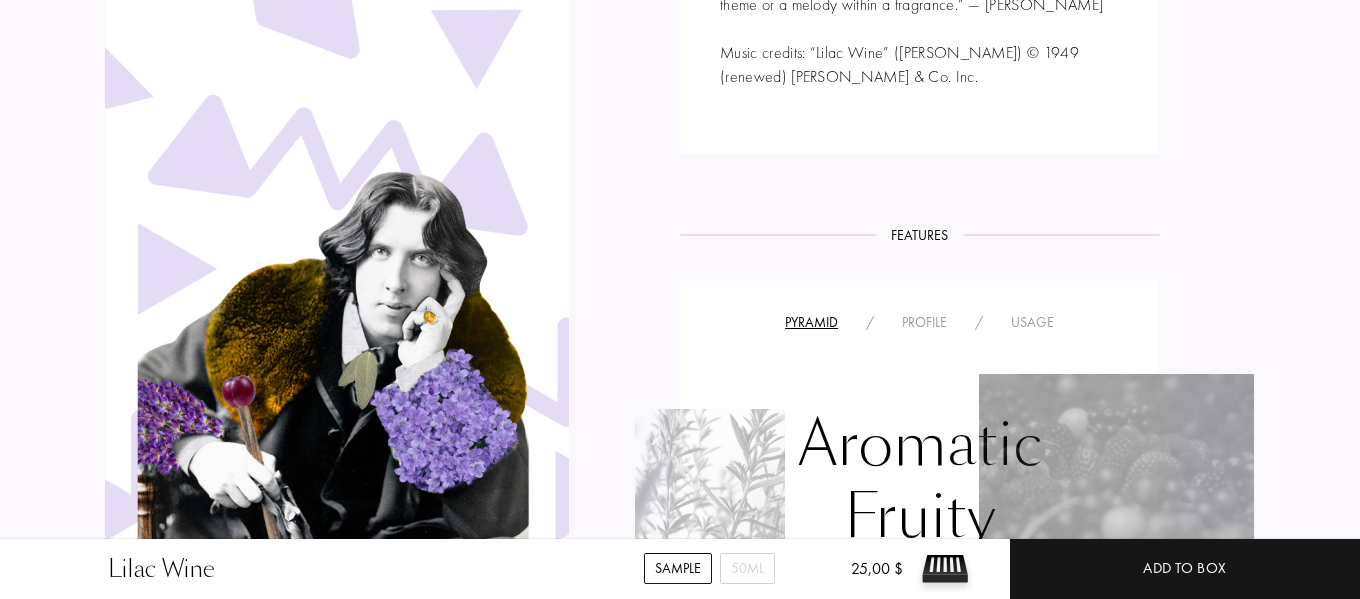 click on "Profile" at bounding box center [924, 322] 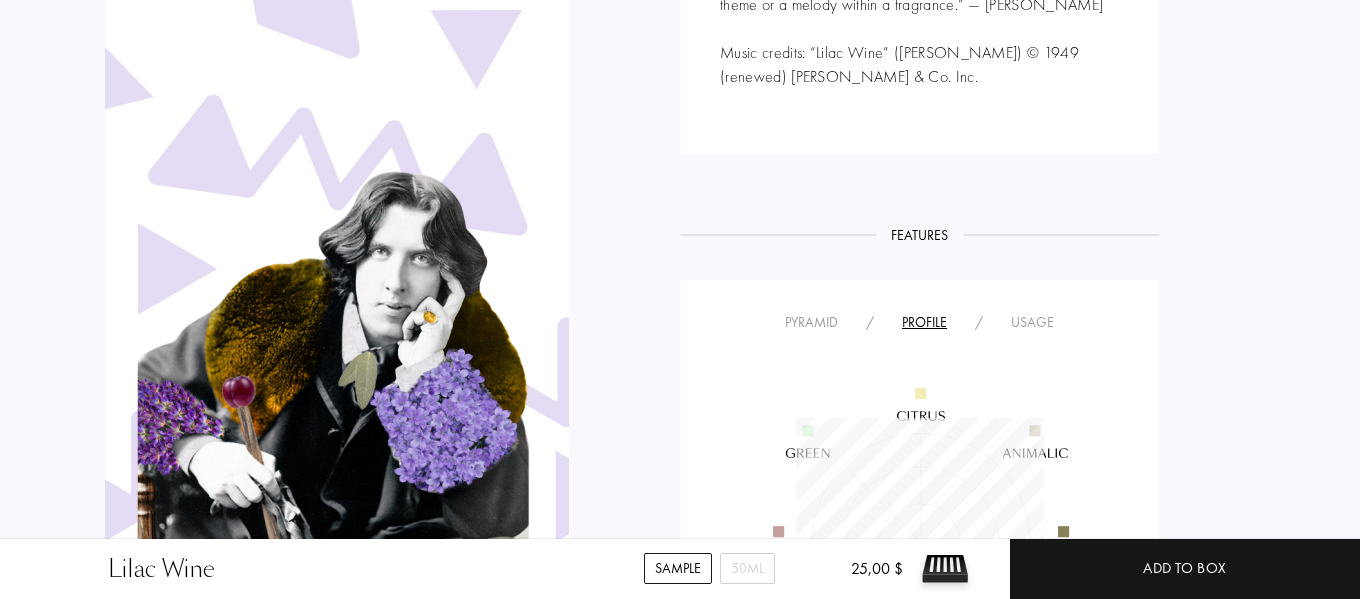 scroll, scrollTop: 999752, scrollLeft: 999752, axis: both 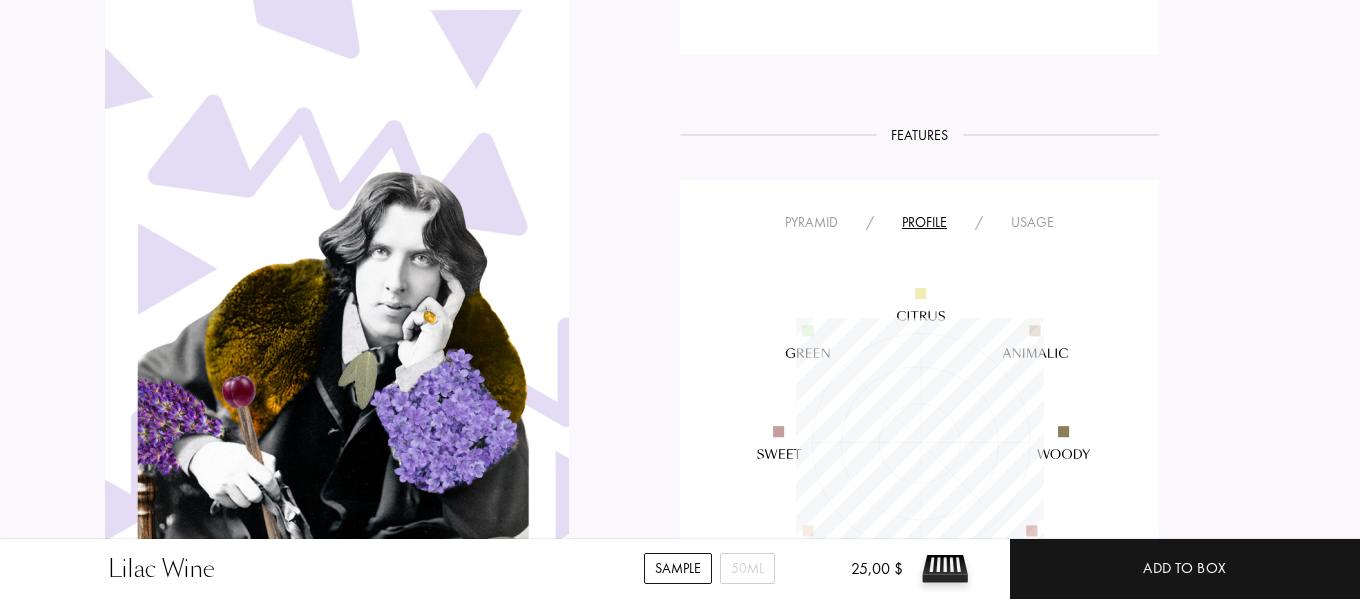 click on "Usage" at bounding box center [1032, 222] 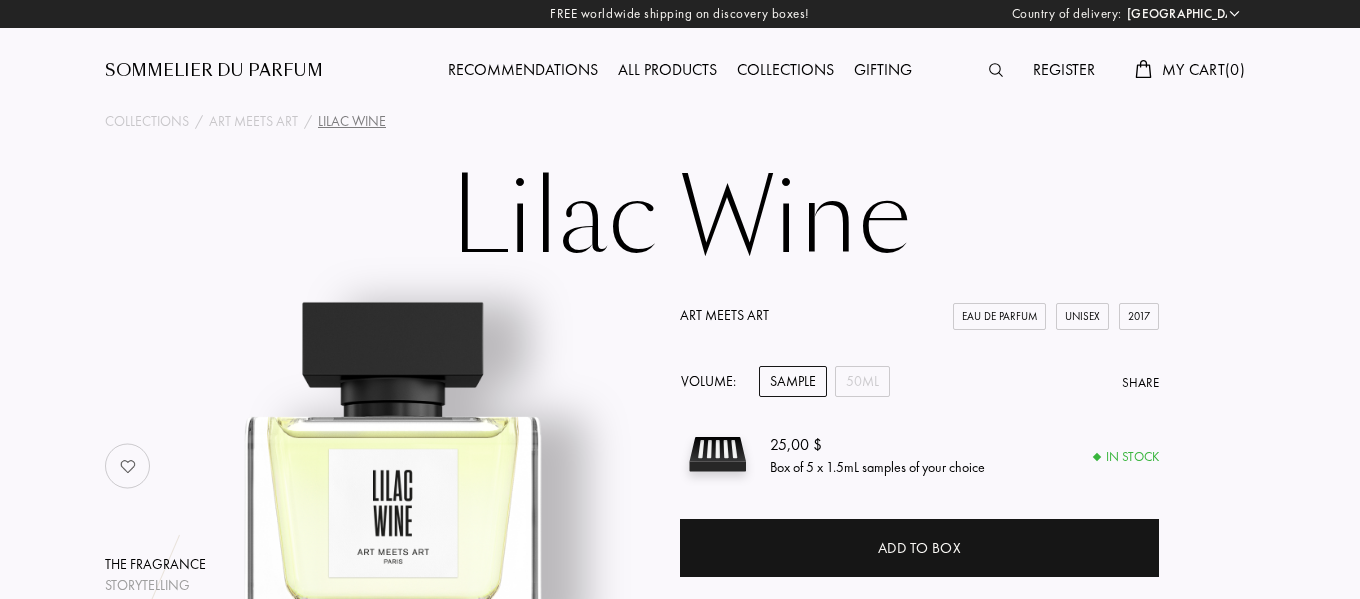 scroll, scrollTop: 0, scrollLeft: 0, axis: both 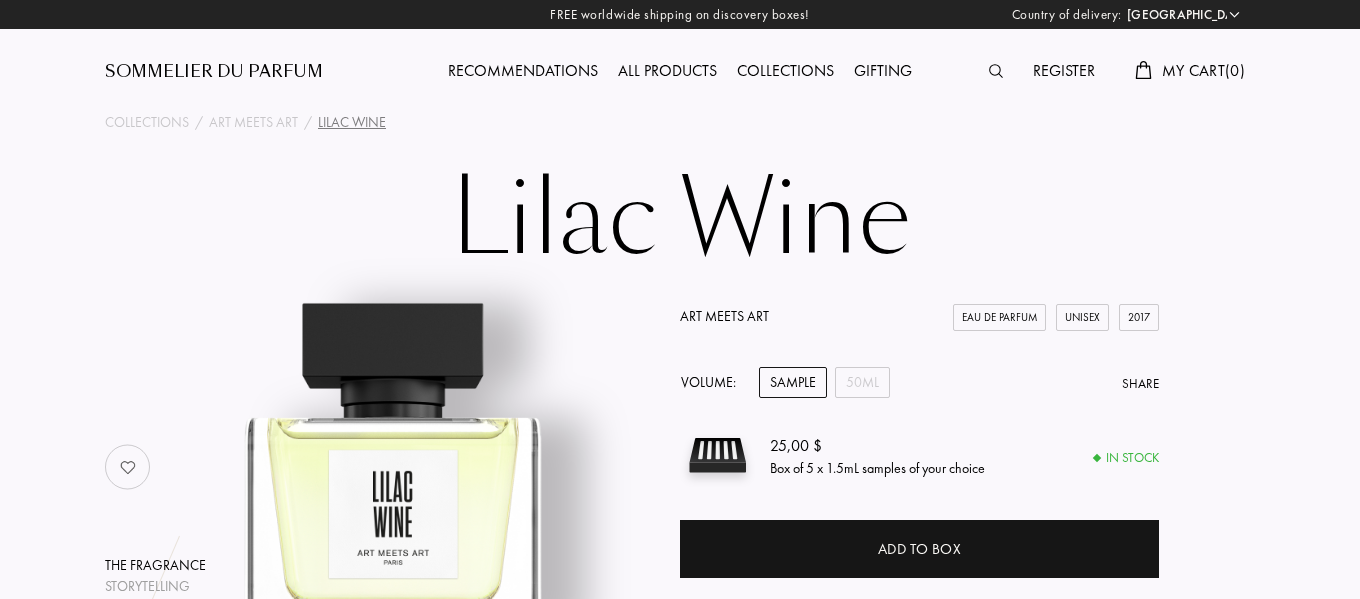click on "Collections" at bounding box center [785, 72] 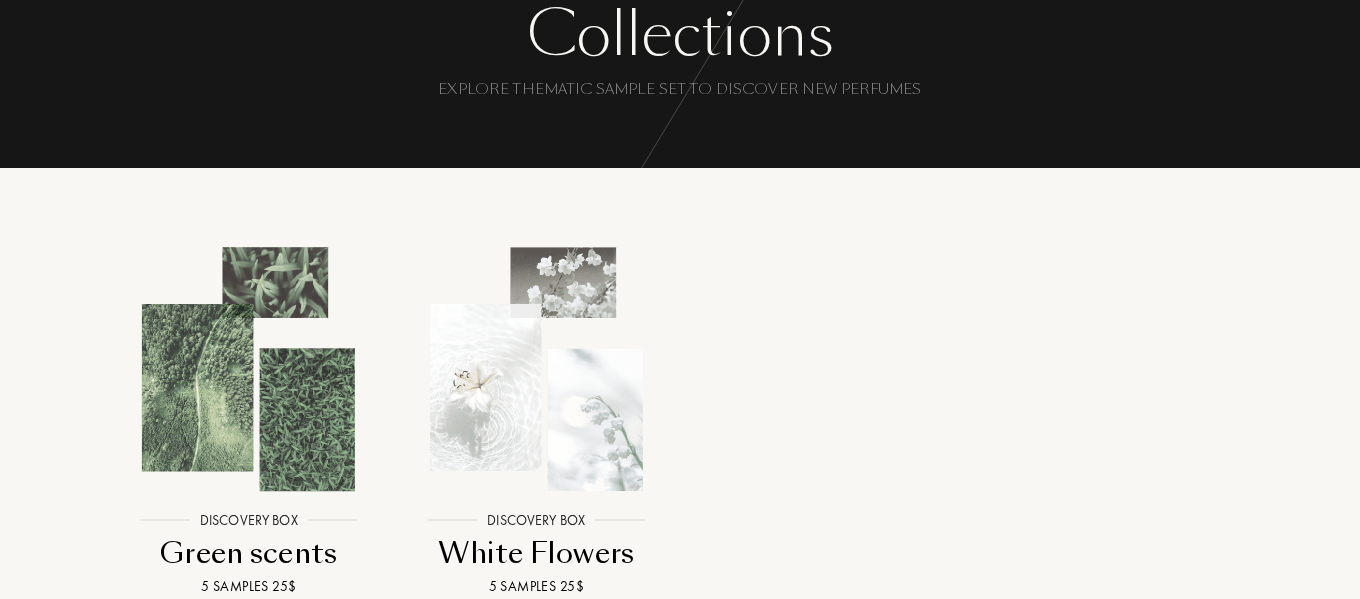 scroll, scrollTop: 0, scrollLeft: 0, axis: both 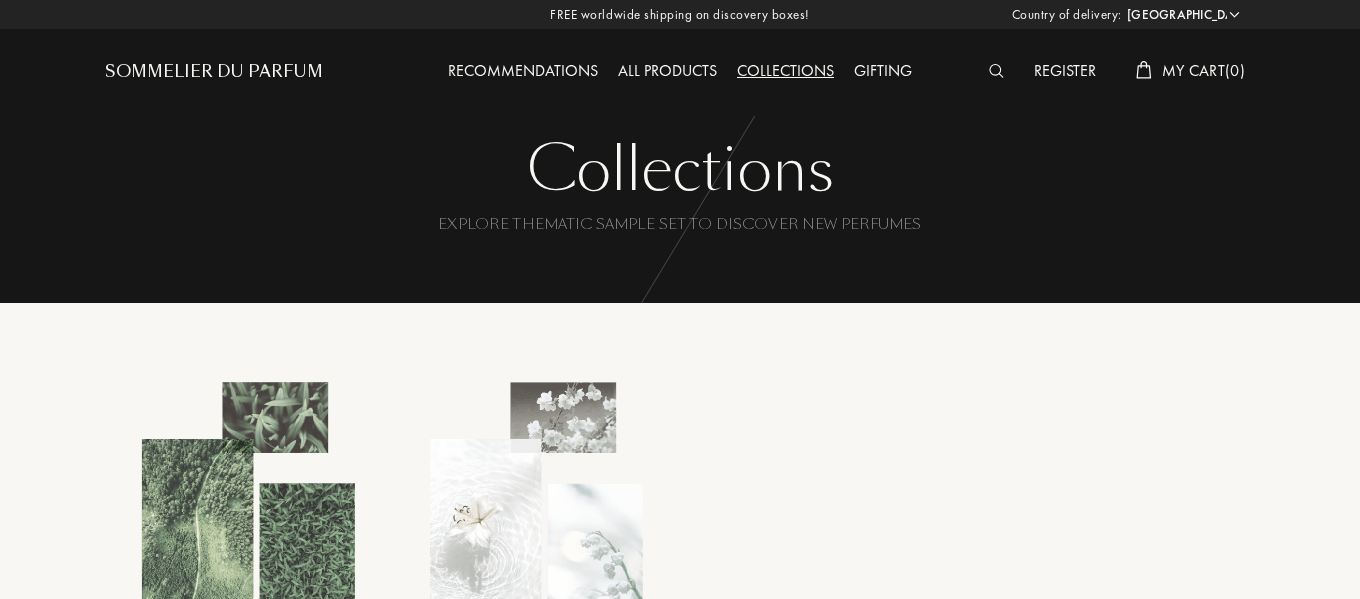 click on "All products" at bounding box center [667, 72] 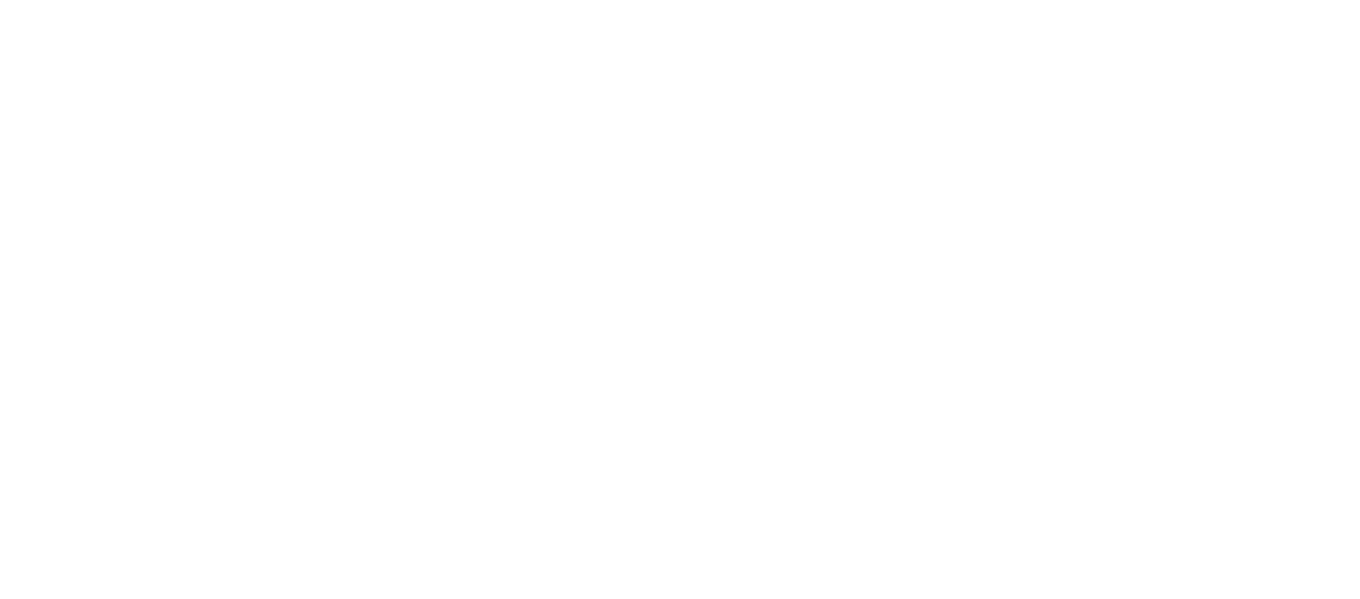 select on "US" 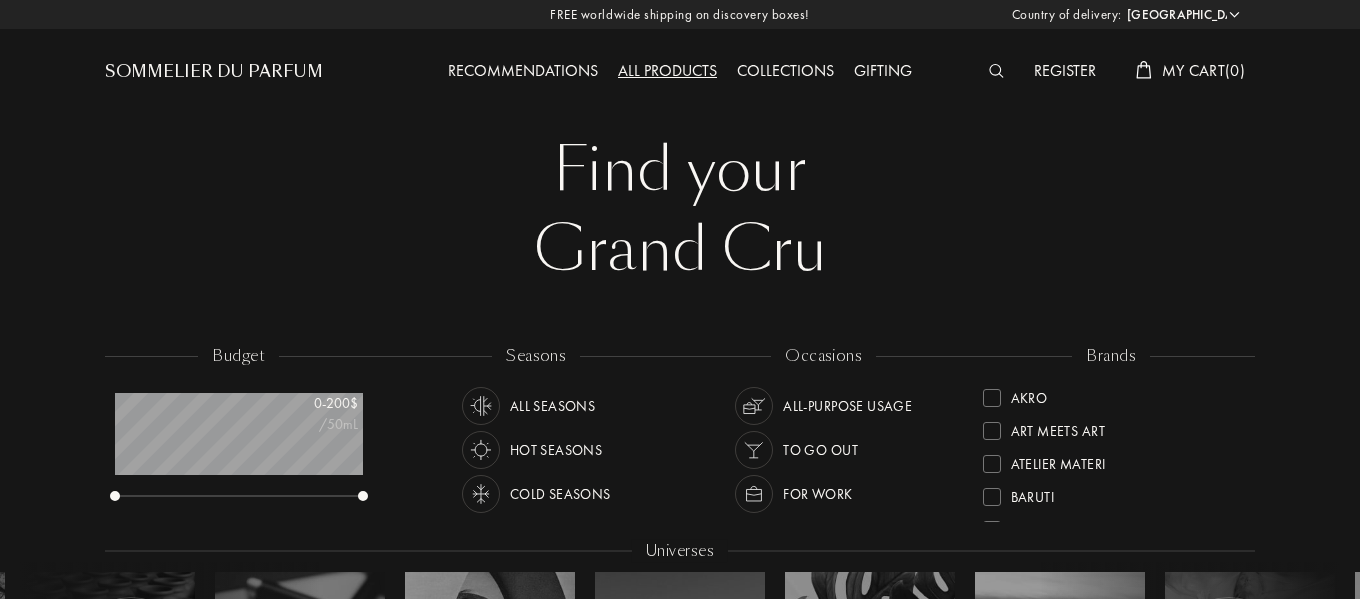 scroll, scrollTop: 999900, scrollLeft: 999752, axis: both 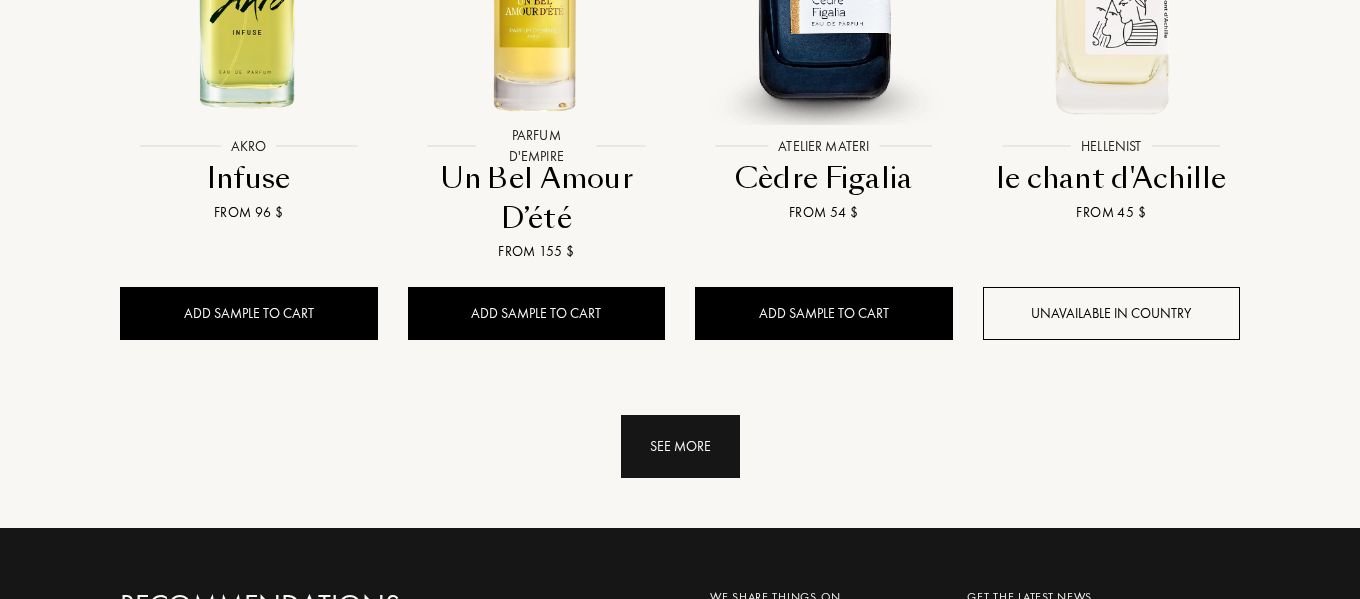 click on "See more" at bounding box center [680, 446] 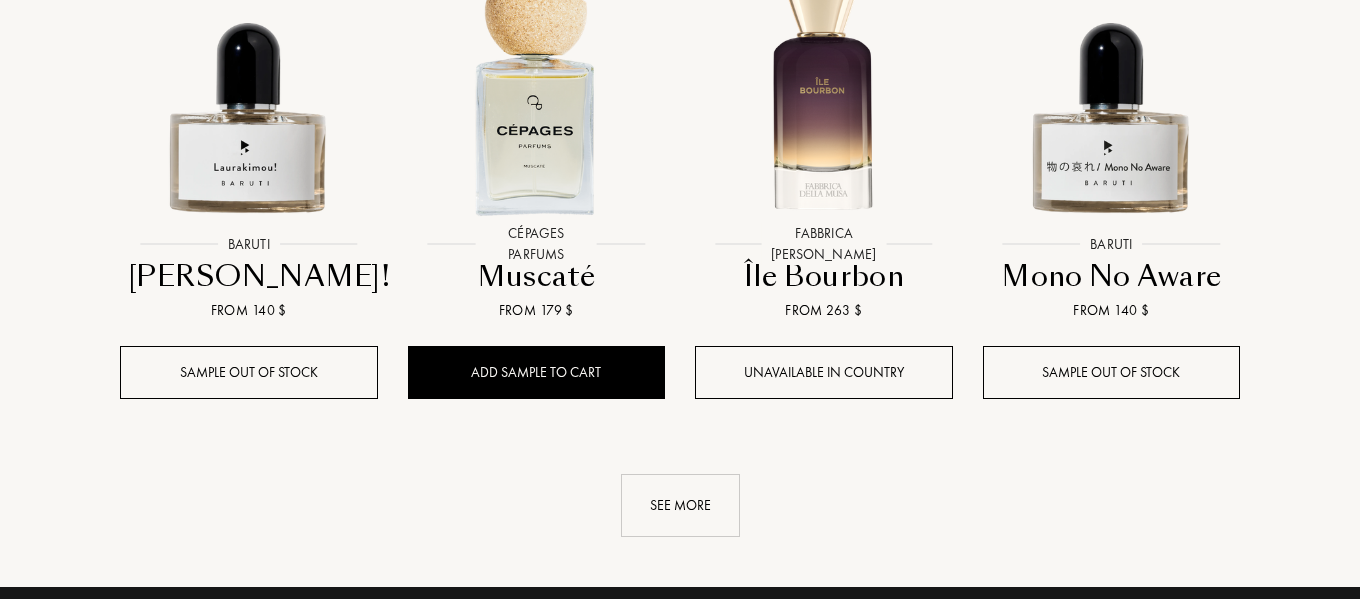 scroll, scrollTop: 3600, scrollLeft: 0, axis: vertical 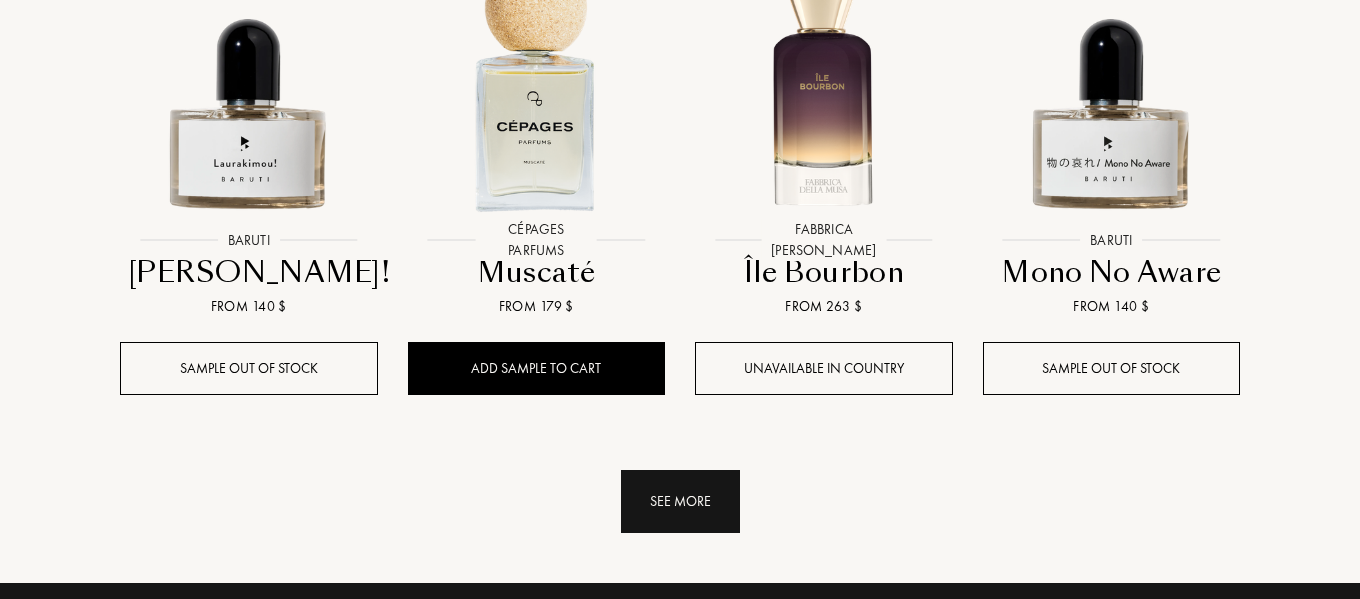 click on "See more" at bounding box center (680, 501) 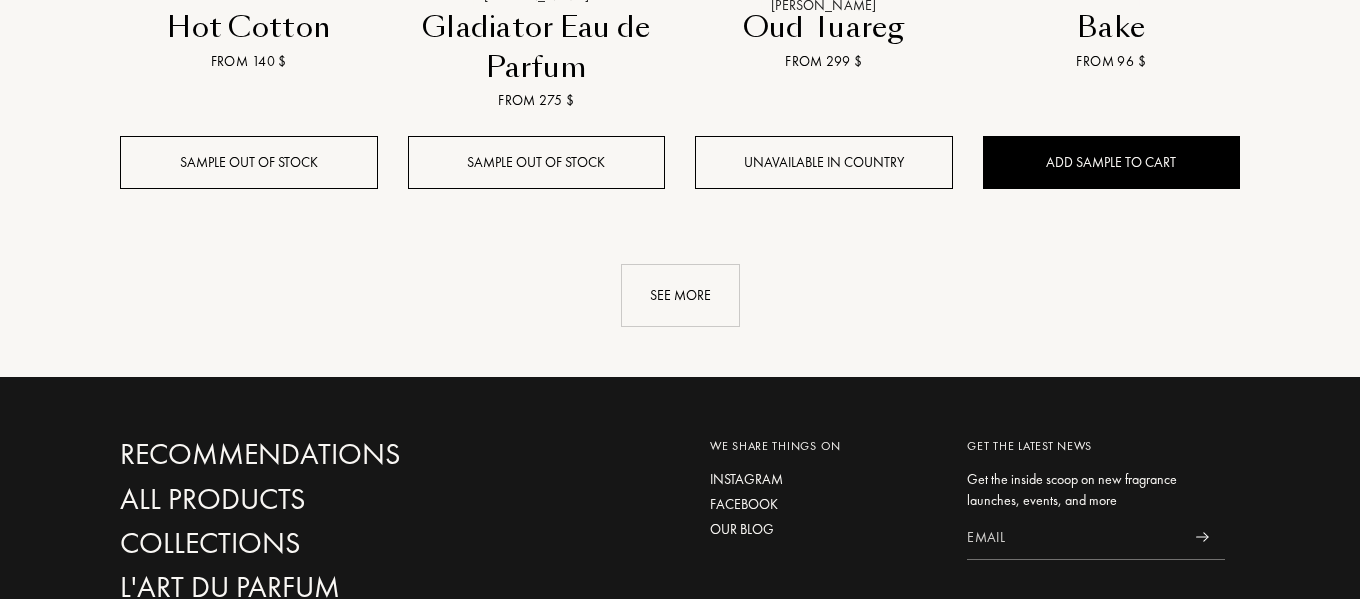 scroll, scrollTop: 5400, scrollLeft: 0, axis: vertical 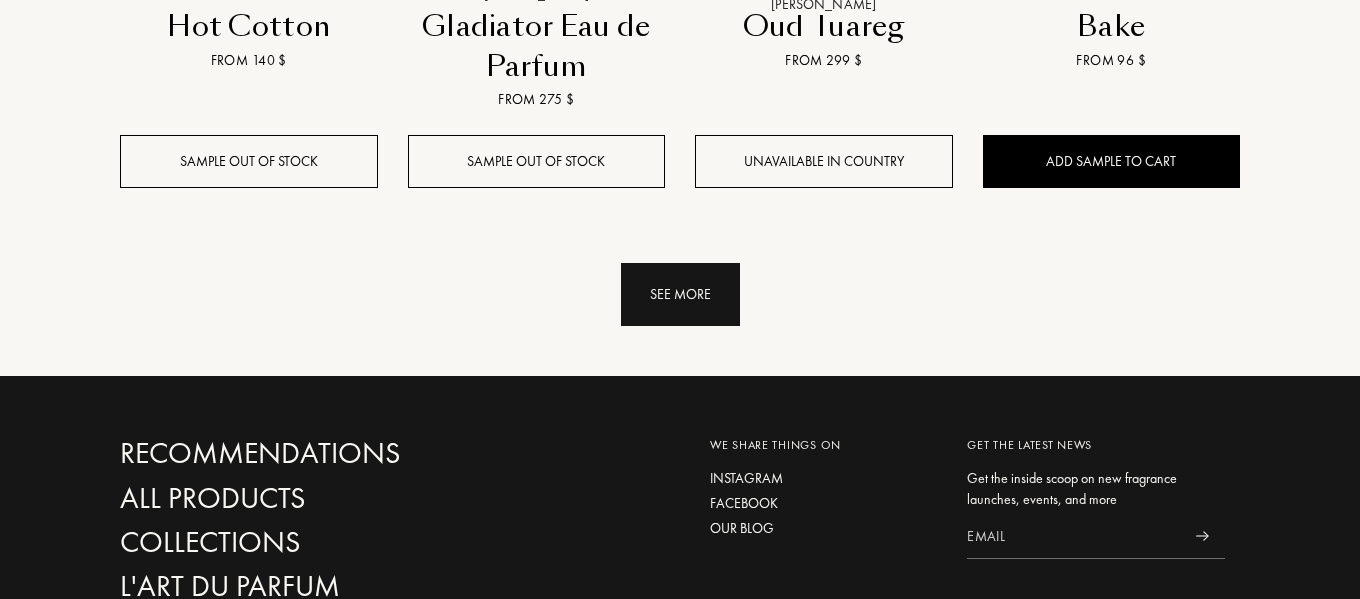 click on "See more" at bounding box center (680, 294) 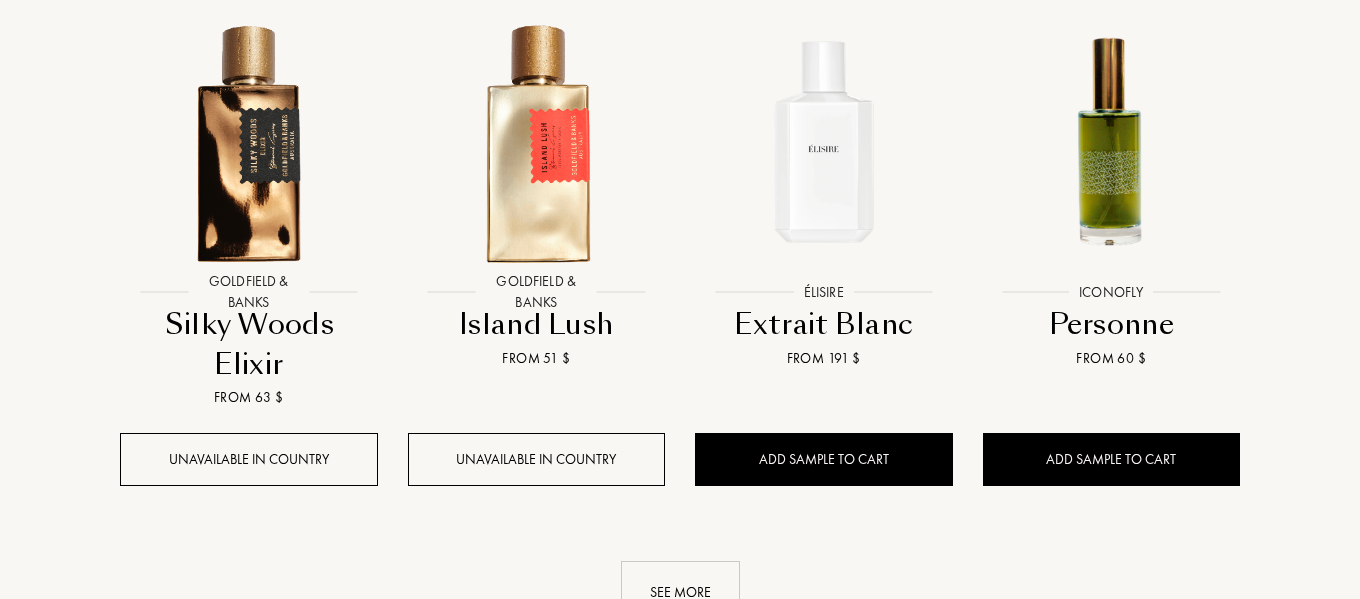 scroll, scrollTop: 6700, scrollLeft: 0, axis: vertical 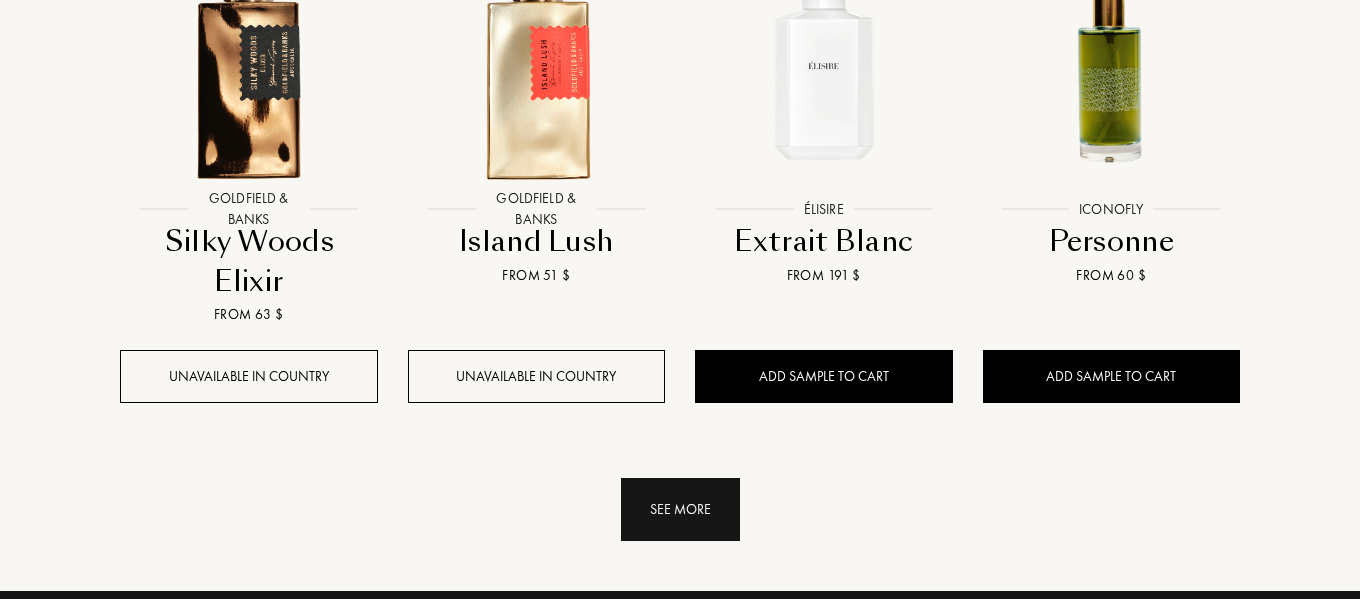 click on "See more" at bounding box center [680, 509] 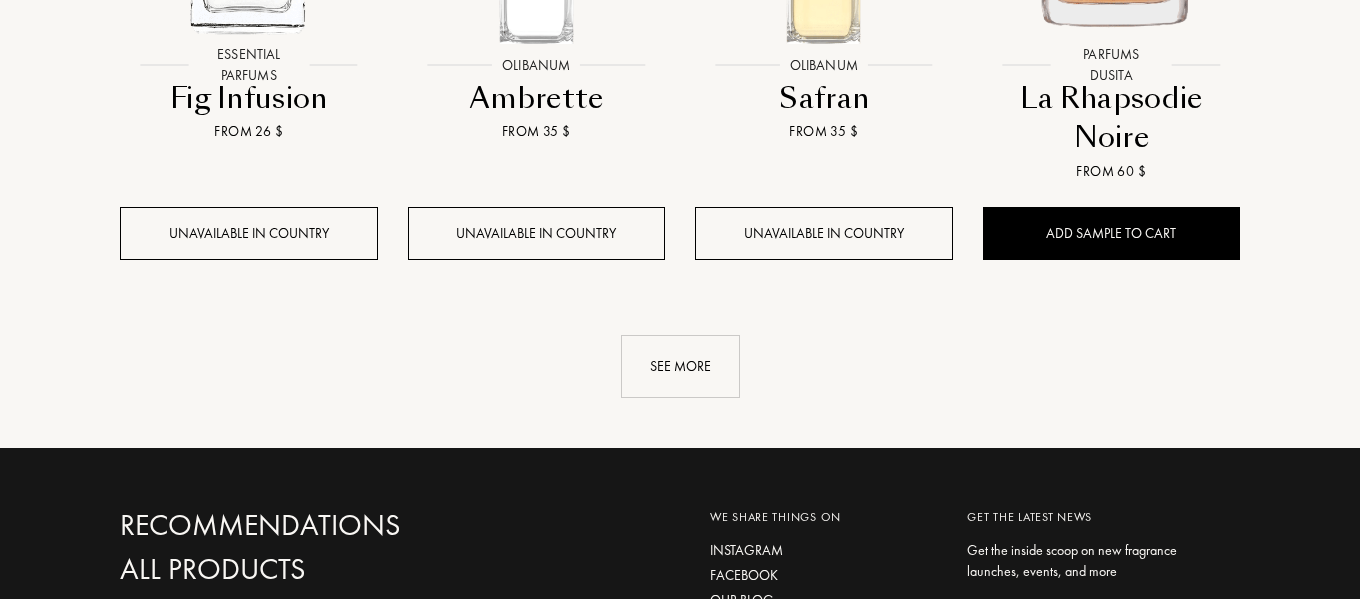 scroll, scrollTop: 8400, scrollLeft: 0, axis: vertical 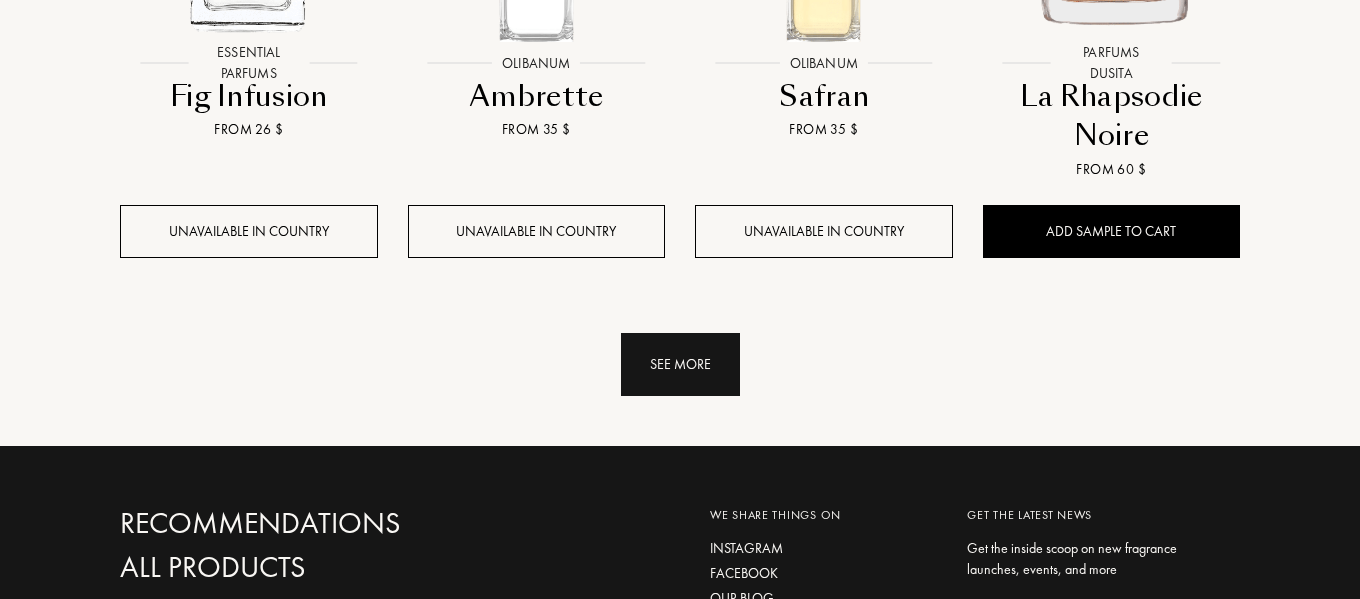 click on "See more" at bounding box center (680, 364) 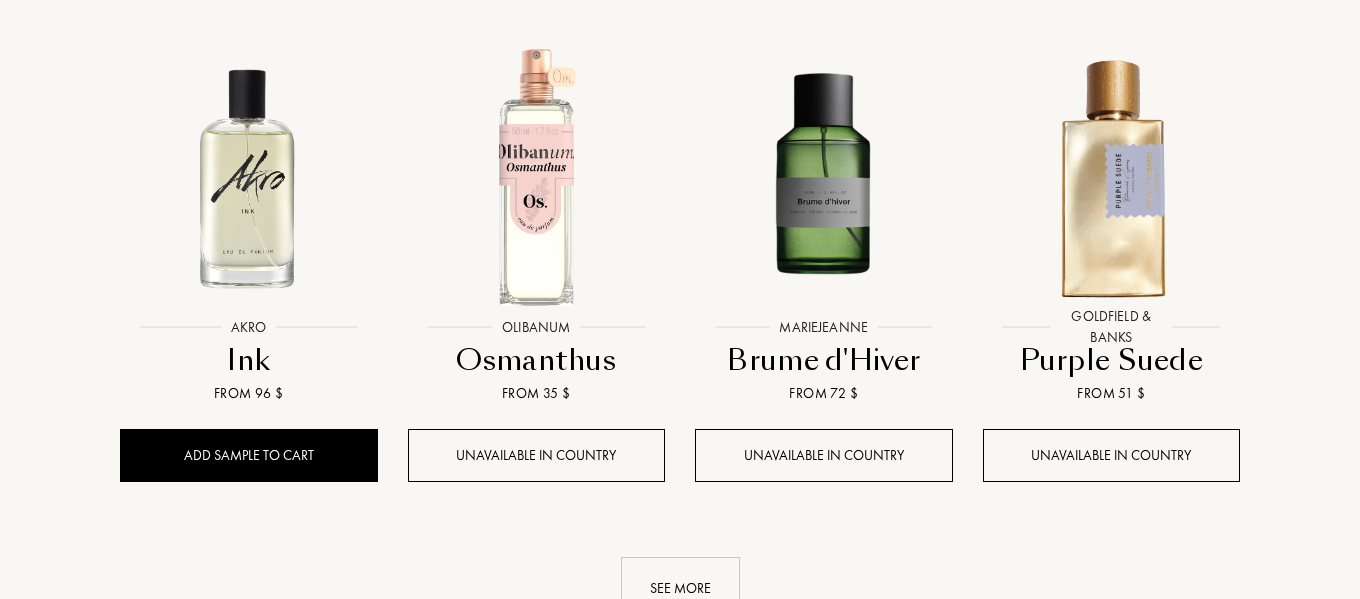 scroll, scrollTop: 9700, scrollLeft: 0, axis: vertical 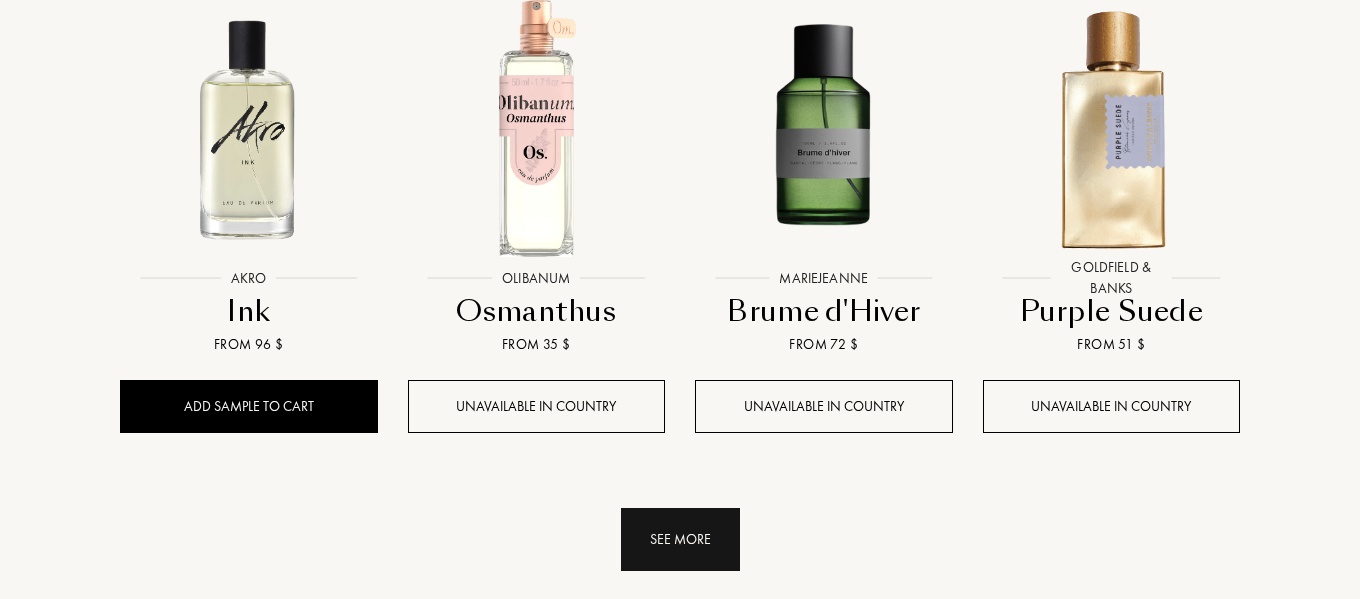 click on "See more" at bounding box center (680, 539) 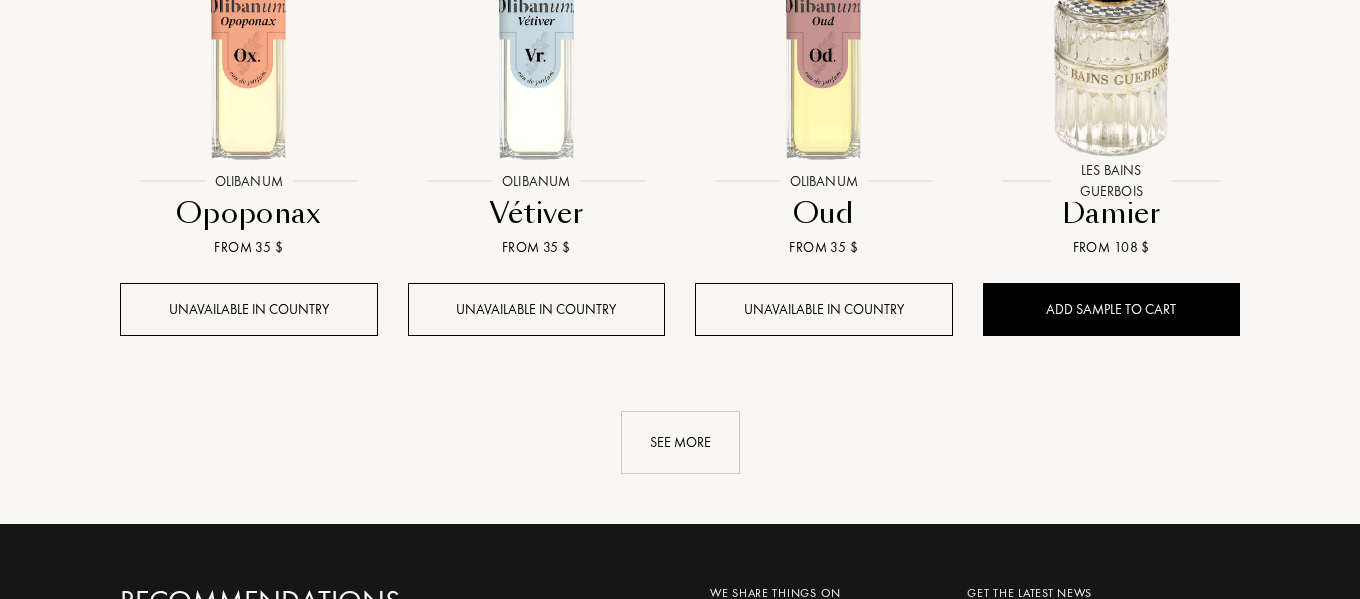 scroll, scrollTop: 11300, scrollLeft: 0, axis: vertical 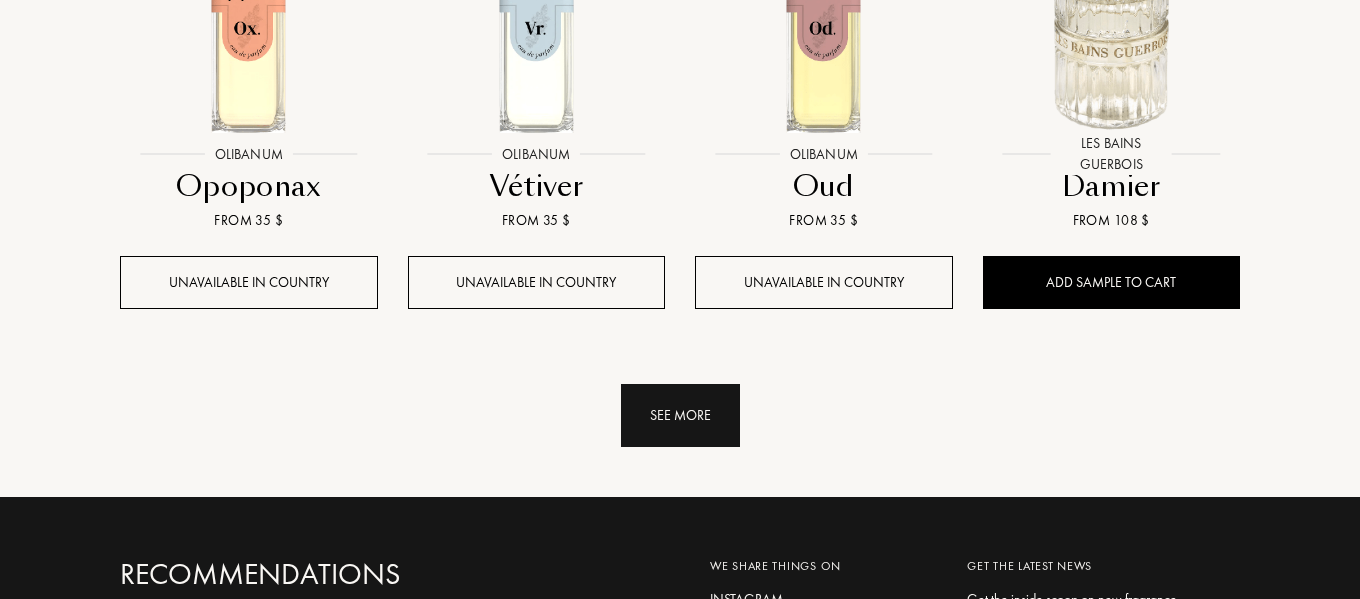 click on "See more" at bounding box center [680, 415] 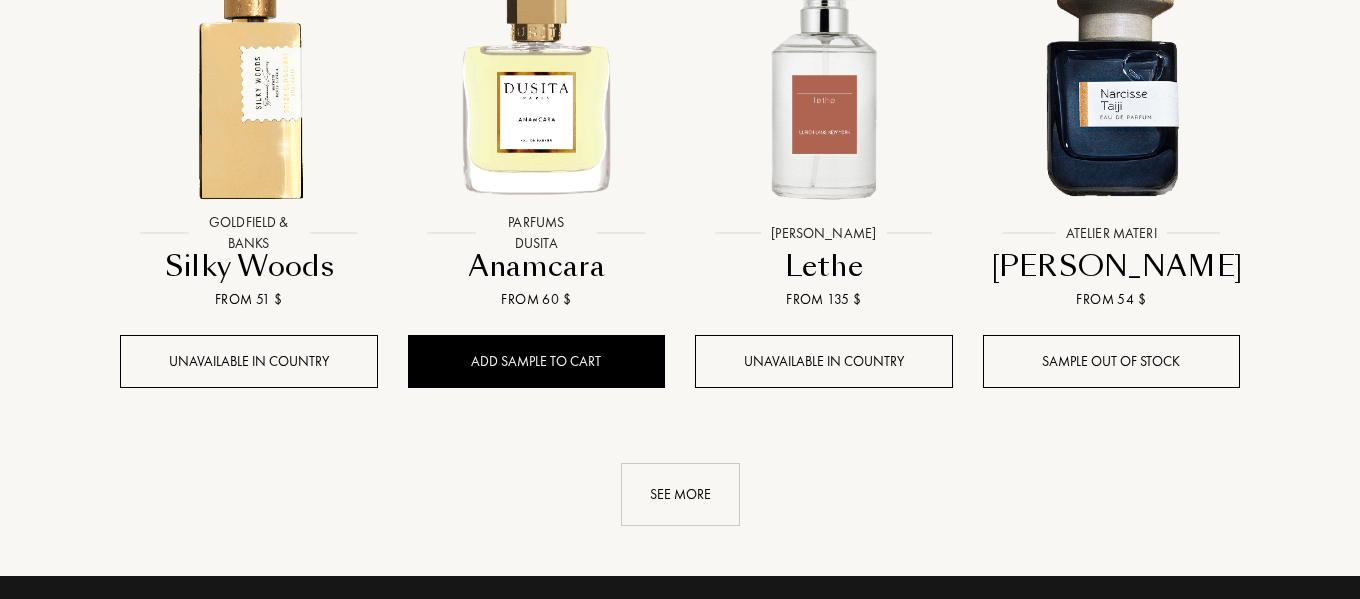 scroll, scrollTop: 12700, scrollLeft: 0, axis: vertical 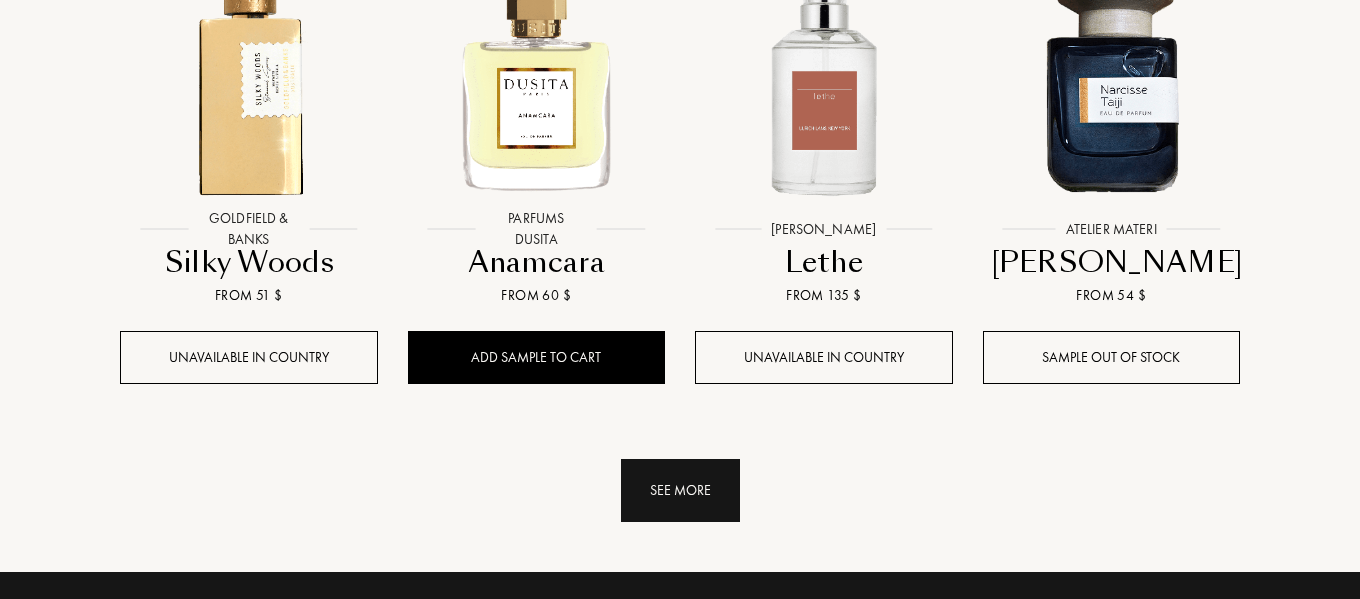 click on "See more" at bounding box center (680, 490) 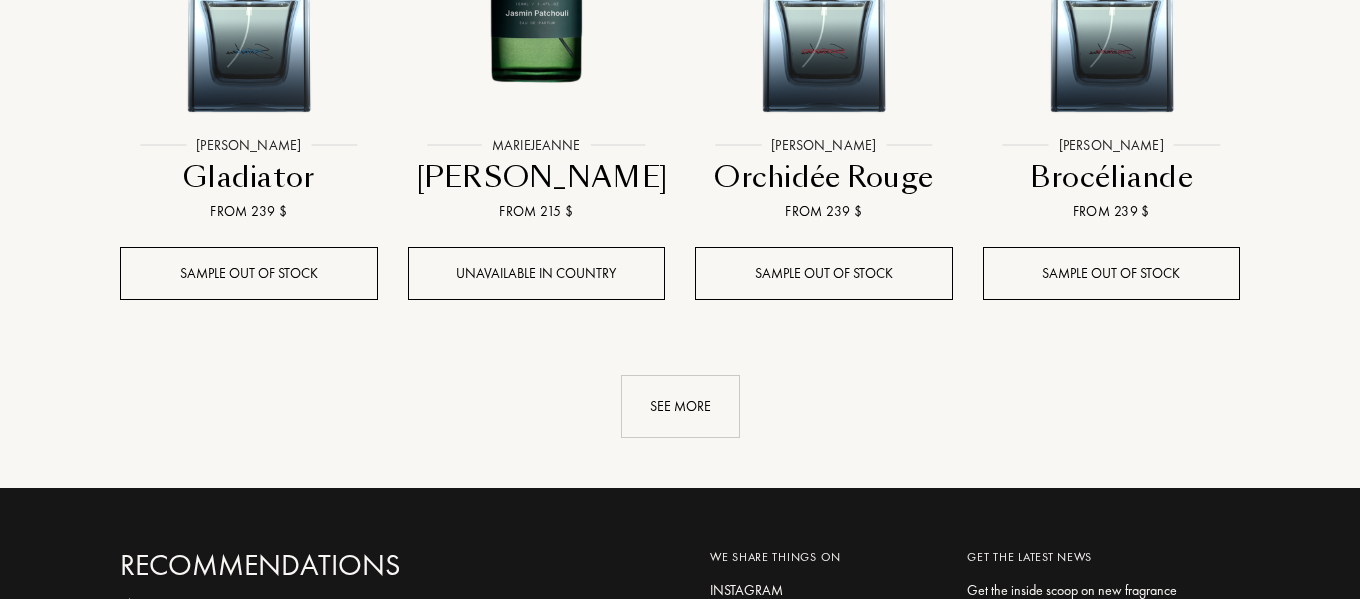 scroll, scrollTop: 14300, scrollLeft: 0, axis: vertical 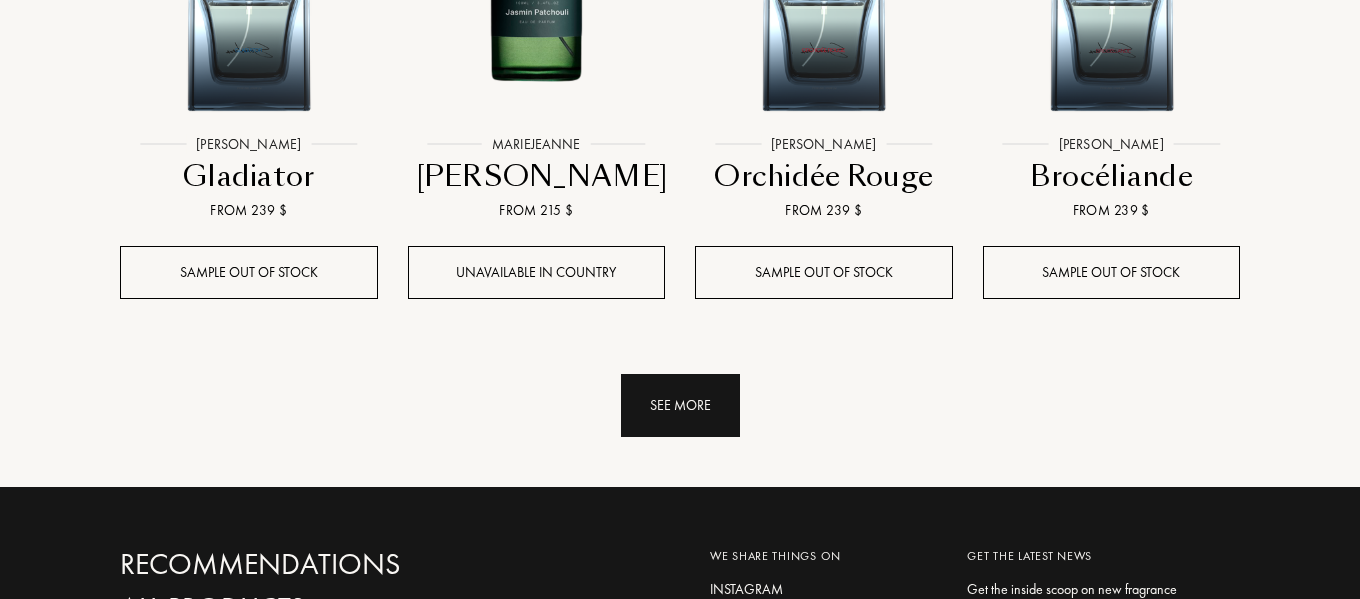 click on "See more" at bounding box center (680, 405) 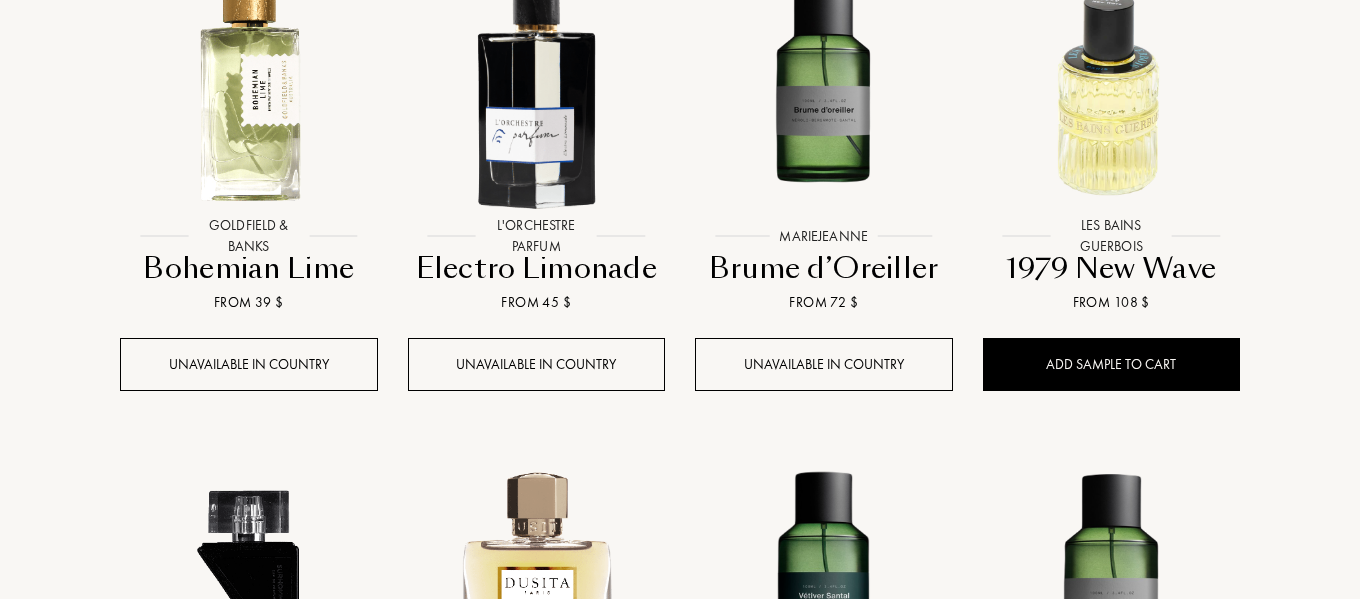 scroll, scrollTop: 15200, scrollLeft: 0, axis: vertical 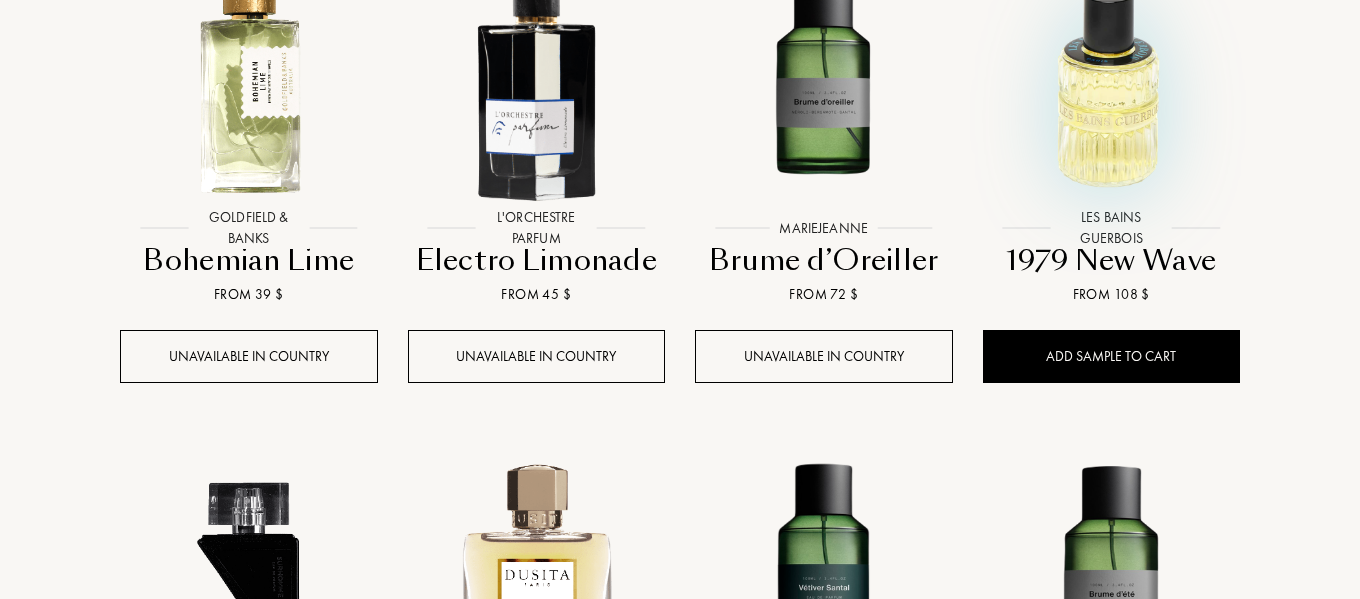 click at bounding box center (1111, 77) 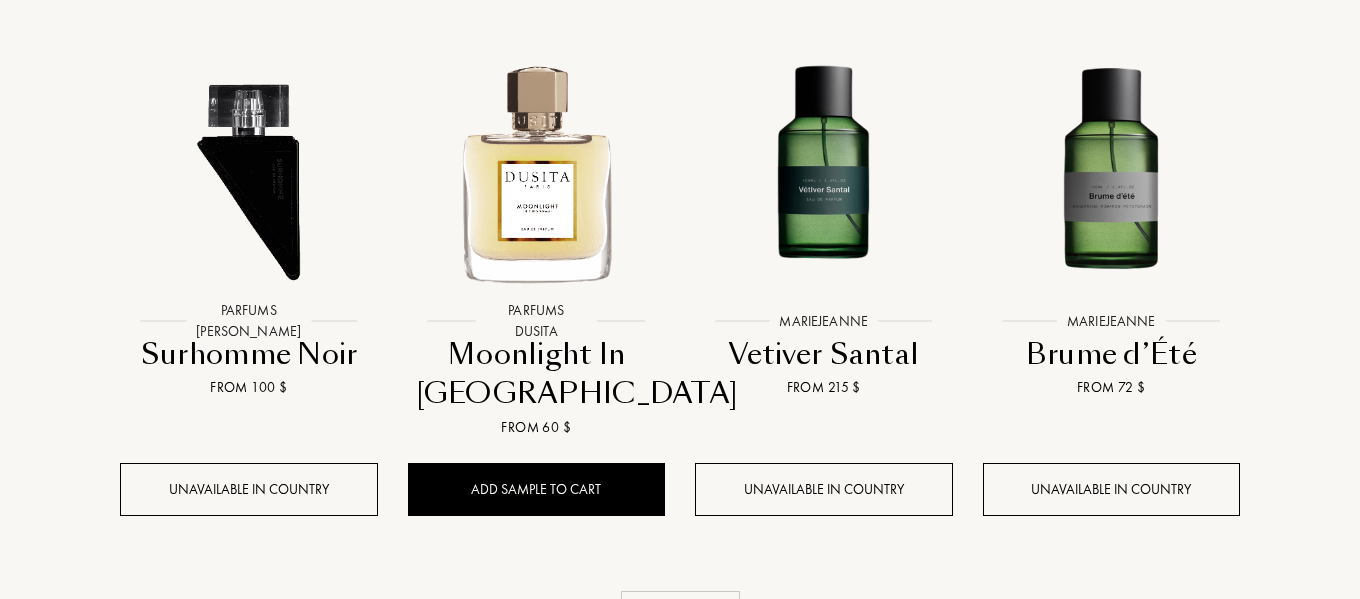 scroll, scrollTop: 15600, scrollLeft: 0, axis: vertical 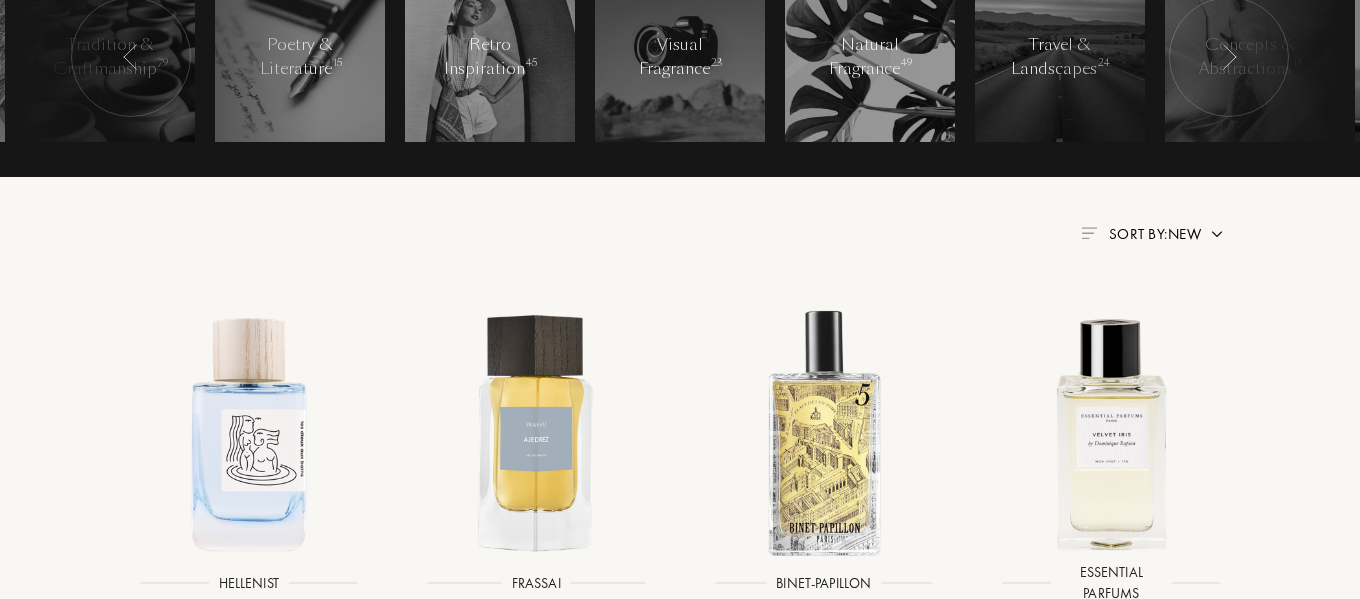 click on "Sort by:  New" at bounding box center (1155, 234) 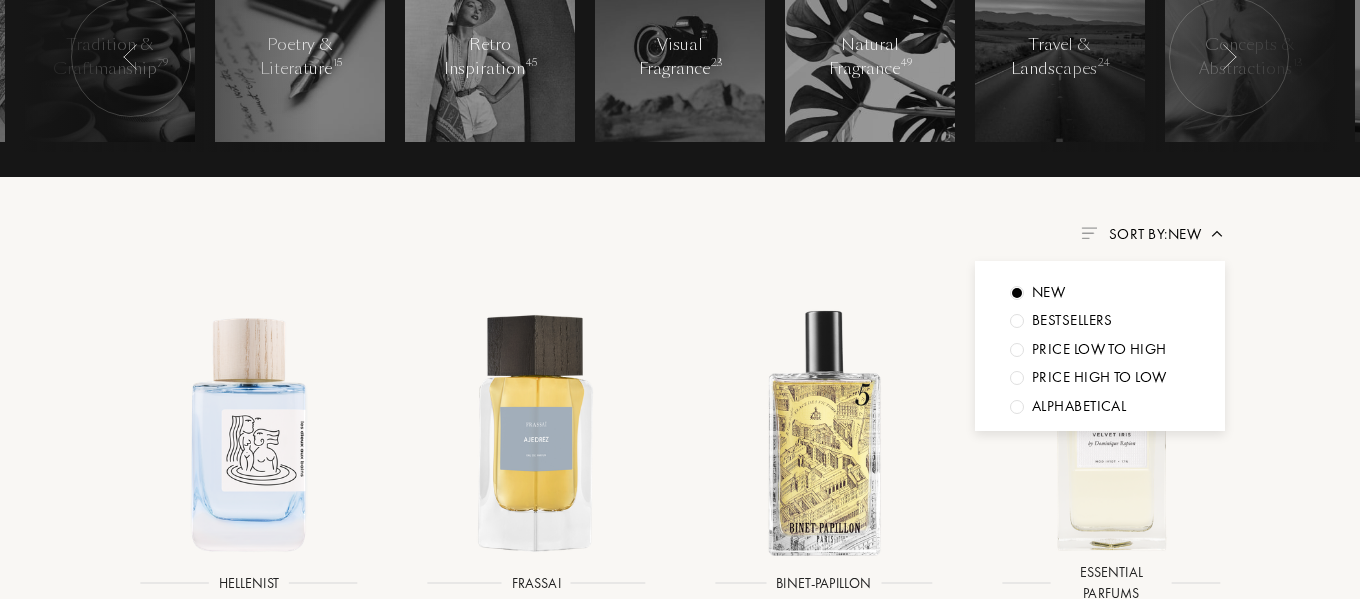 click on "Sort by:  New" at bounding box center [1155, 234] 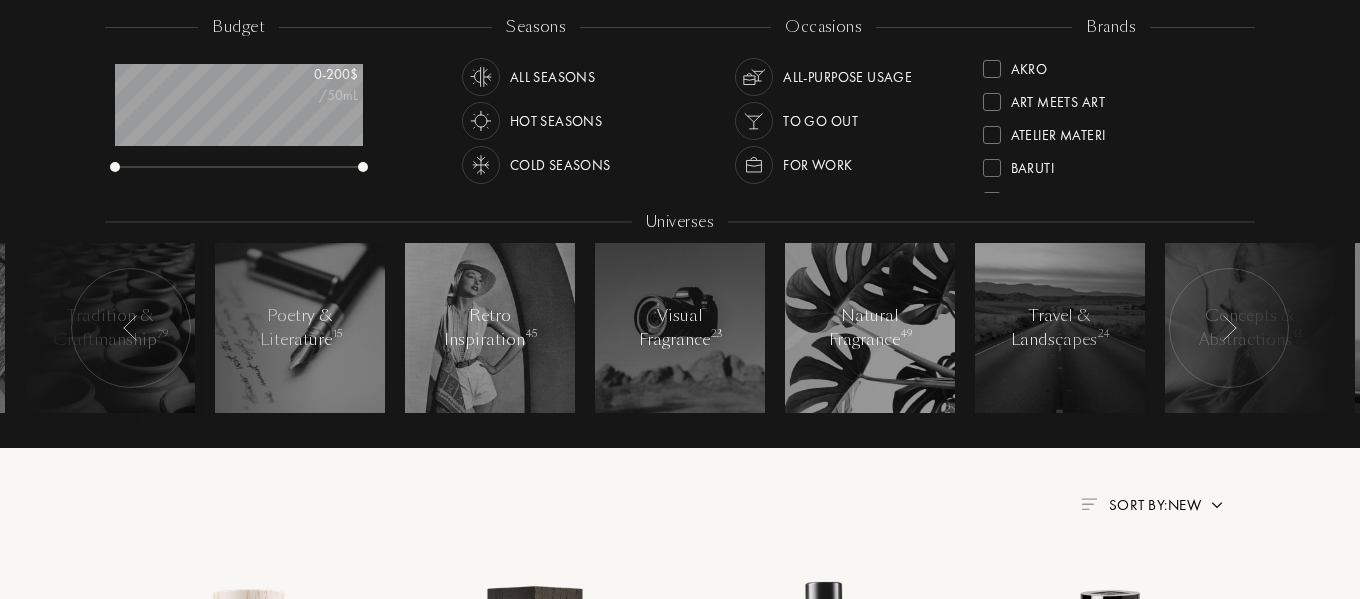 scroll, scrollTop: 300, scrollLeft: 0, axis: vertical 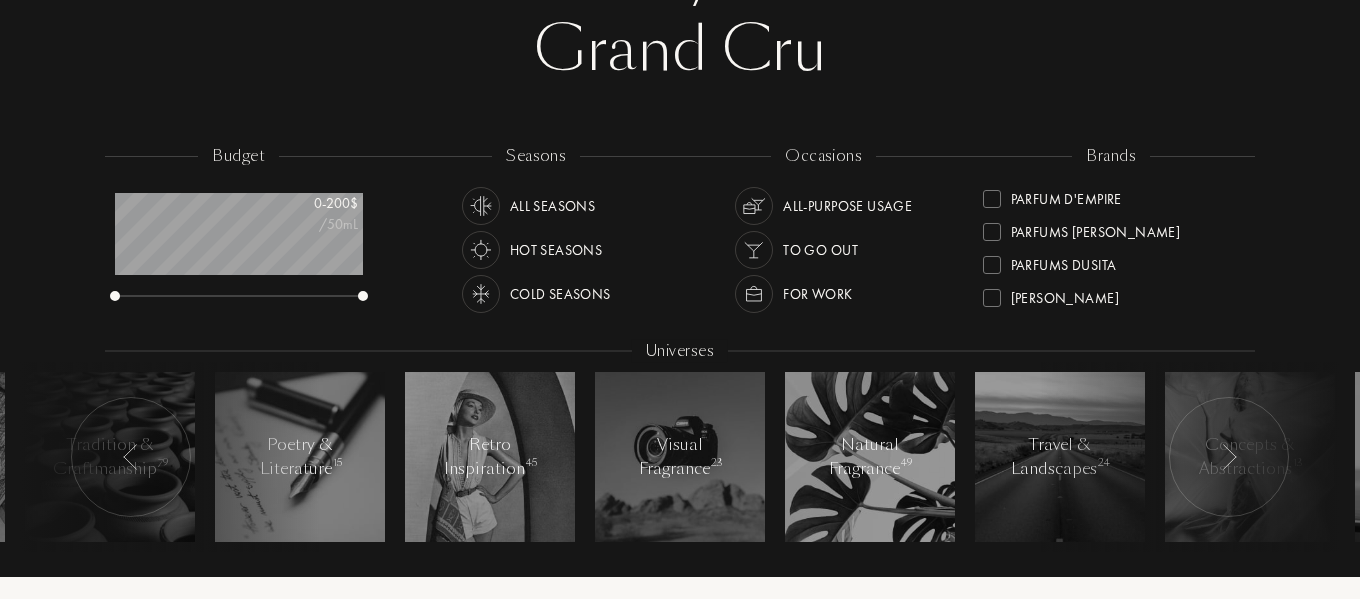 click at bounding box center [992, 265] 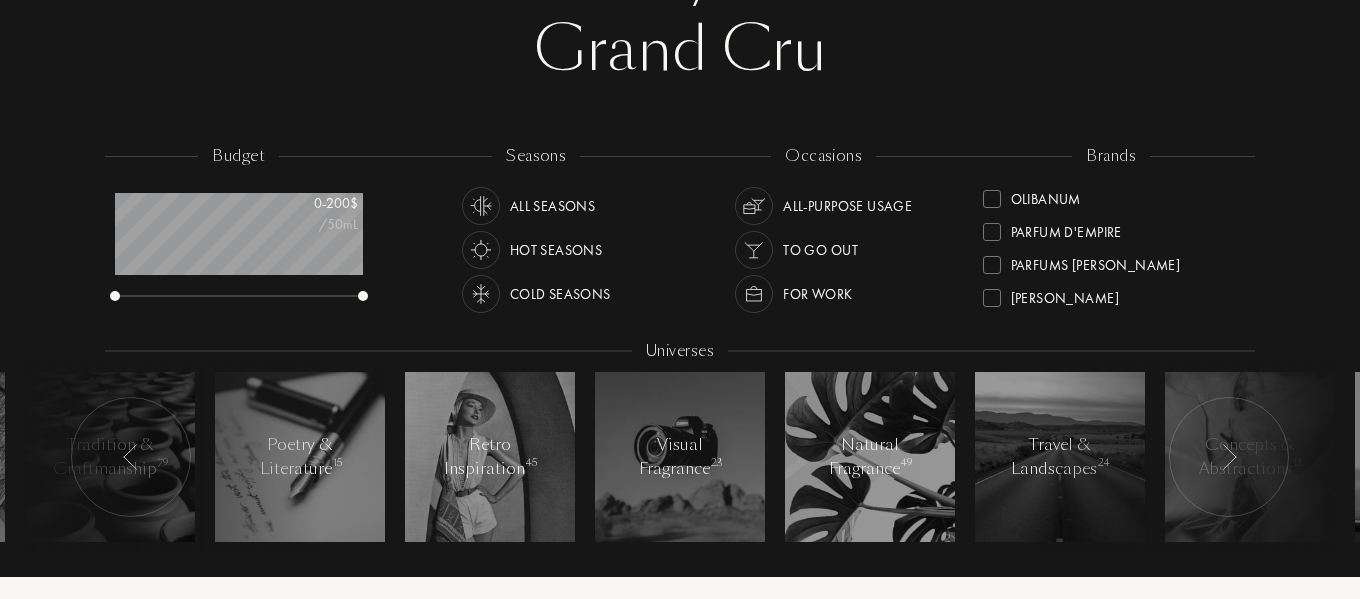 scroll, scrollTop: 0, scrollLeft: 0, axis: both 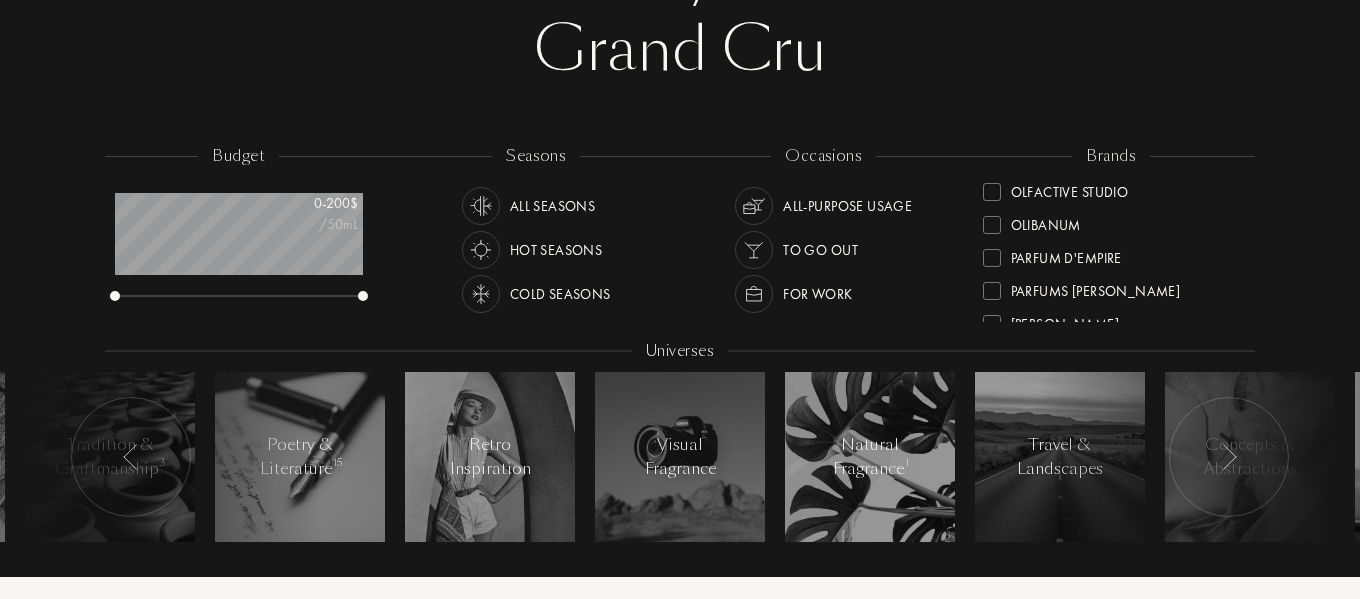 click at bounding box center (992, 258) 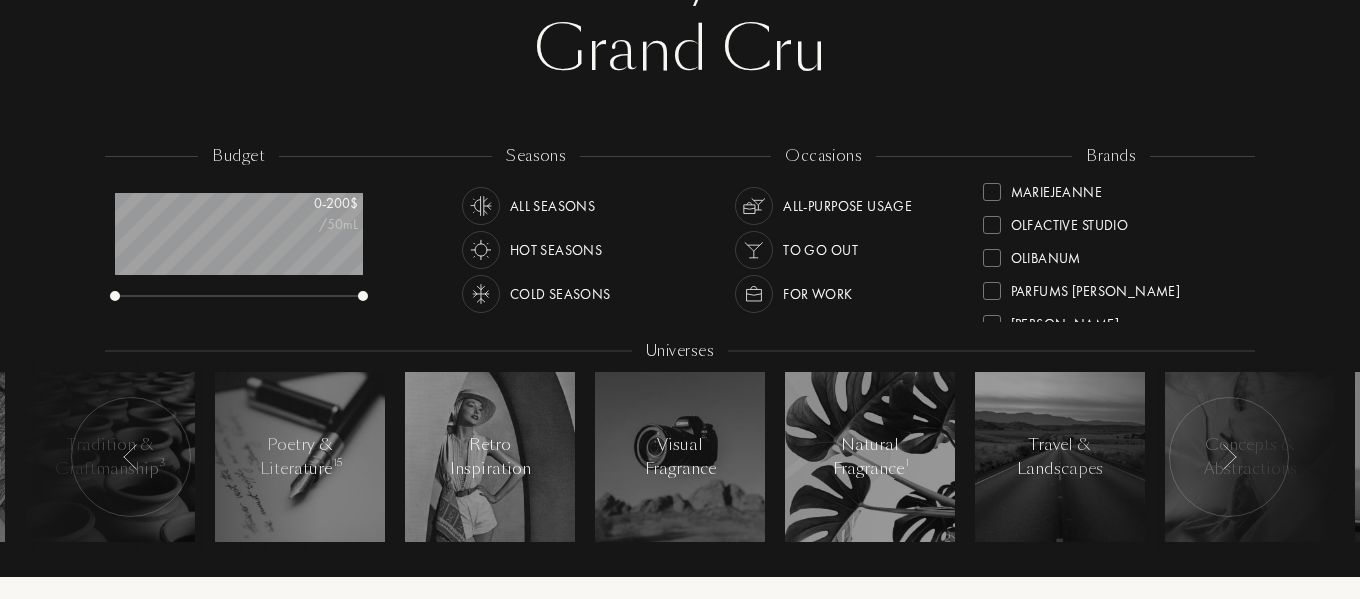scroll, scrollTop: 0, scrollLeft: 0, axis: both 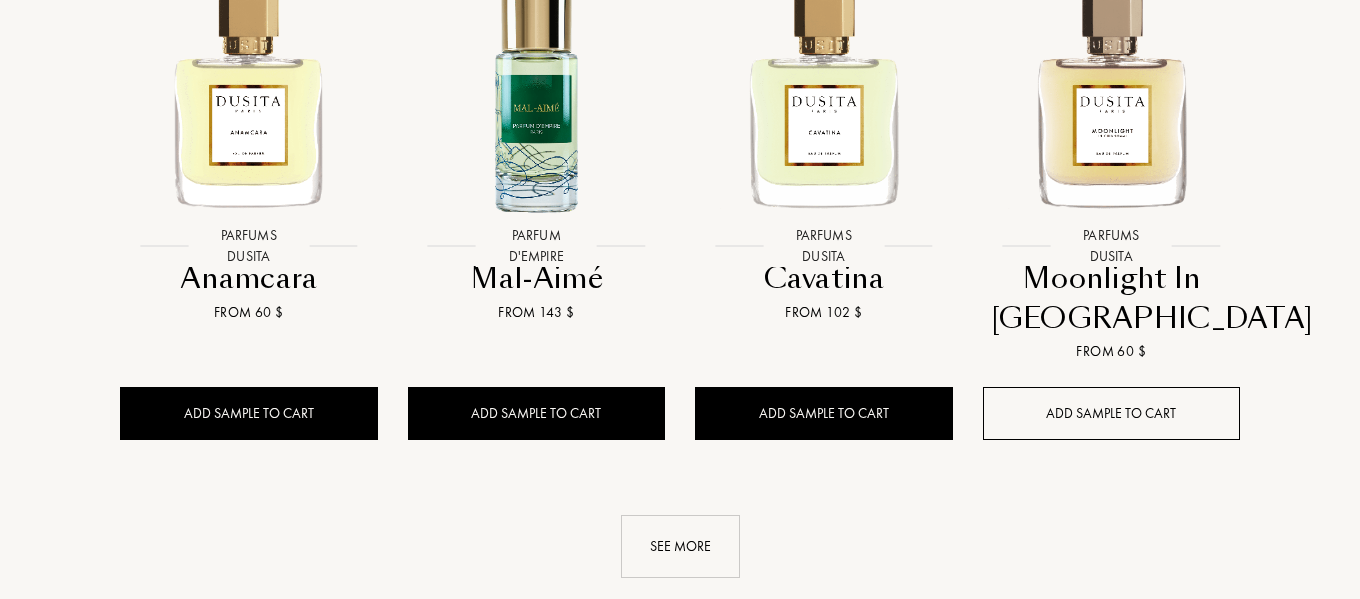 click on "Add sample to cart" at bounding box center (1112, 413) 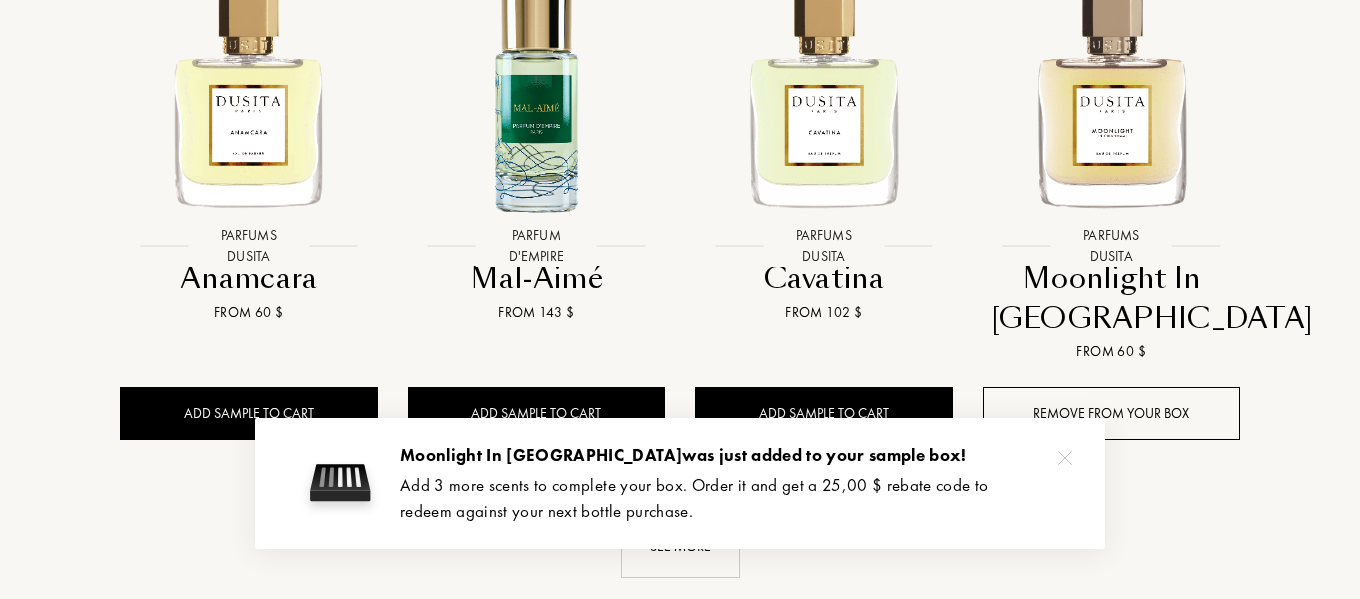 click on "Country of delivery: Afghanistan Albania Algeria Andorra Angola Anguilla Antartica Antigua and Barbuda Argentina Armenia Aruba Australia Austria Azerbaijan Bahrain Bangladesh Barbados Belarus Belgium Belize Benin Bermuda Bhutan Bolivia Bonaire Bosnia and Herzegovina Botswana Brazil British Virgin Islands Brunei Bulgaria Burkina Faso Burundi Cambodia Cameroon Canada Cape Verde Cayman Islands Central African Republic Chad Chile China Clipperton Island Colombia Comoros Costa Rica Côte d'Ivoire Croatia Cuba Curaçao Cyprus Czech Republic Democratic Republic of the Congo Denmark Djibouti Dominica Dominican Republic East Timor Ecuador Egypt El Salvador Equatorial Guinea Eritrea Estonia Ethiopia Falkland Islands Federated States of Micronesia Fiji Finland France French Guinea Gabon Gambia Georgia Germany Ghana Greece Greenland Grenada Guadeloupe Guatemala Guinea Guinea-Bissau Guyana Haiti Honduras Hong Kong Hungary Iceland India Indonesia Iran Iraq Israel Italy Jamaica Japan Jordan Kazakhstan Kenya Kiribati Kuwait" at bounding box center [680, -379] 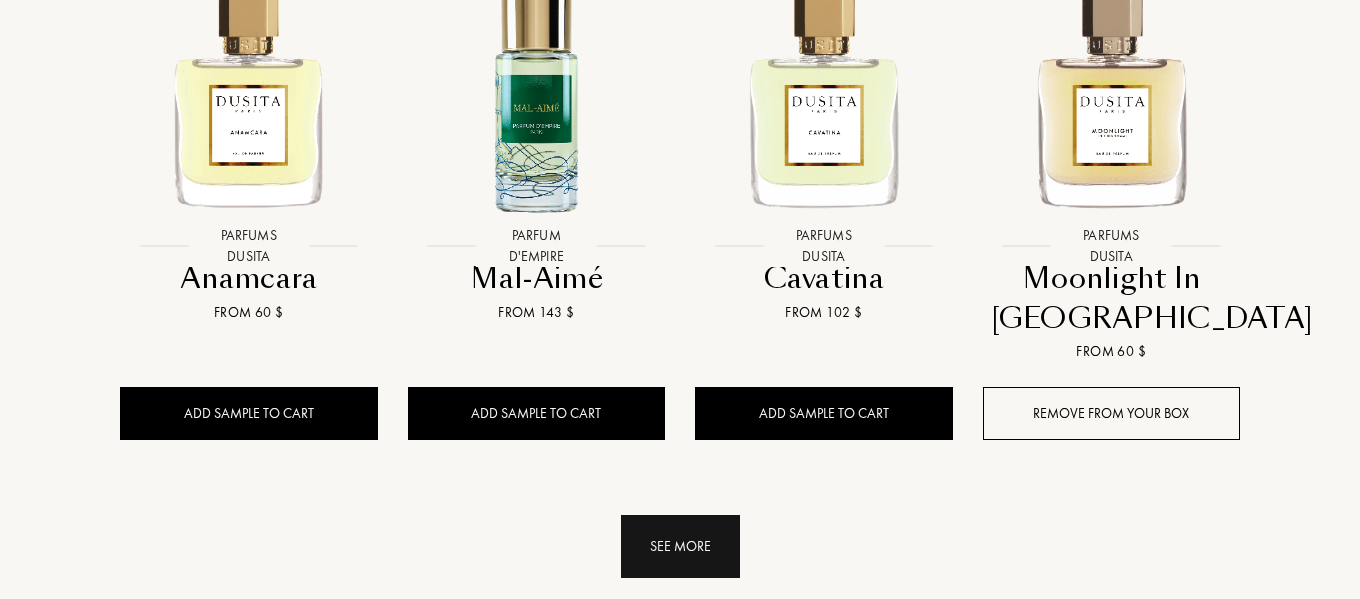 click on "See more" at bounding box center (680, 546) 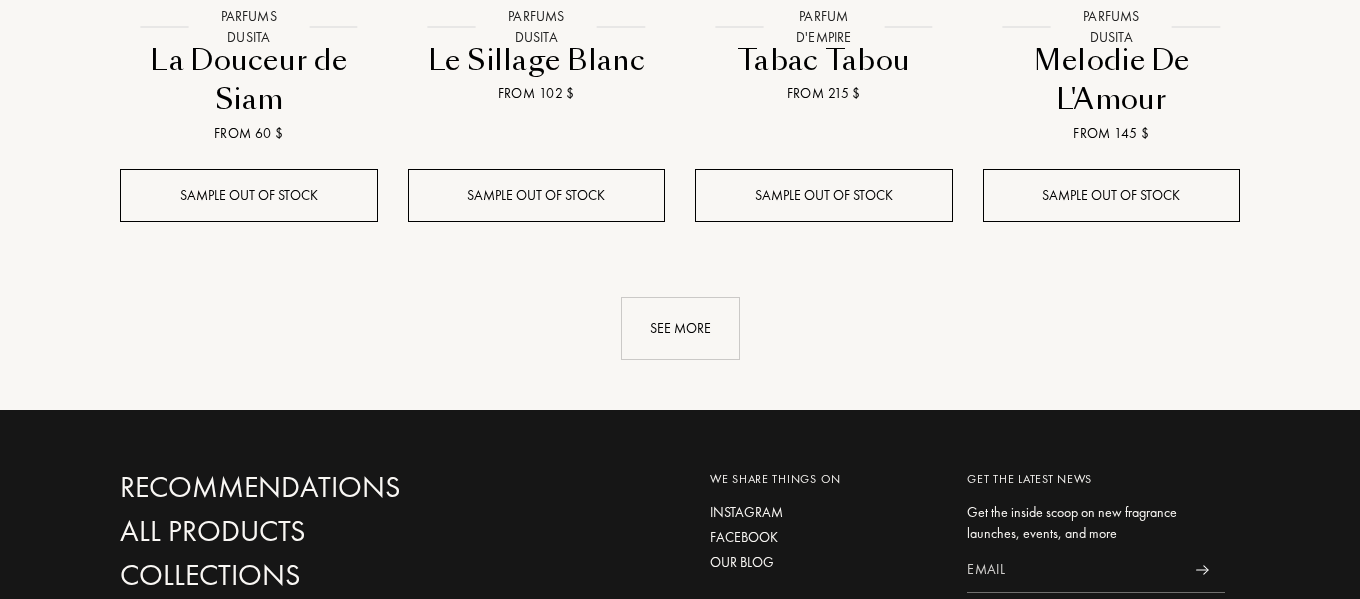 scroll, scrollTop: 3800, scrollLeft: 0, axis: vertical 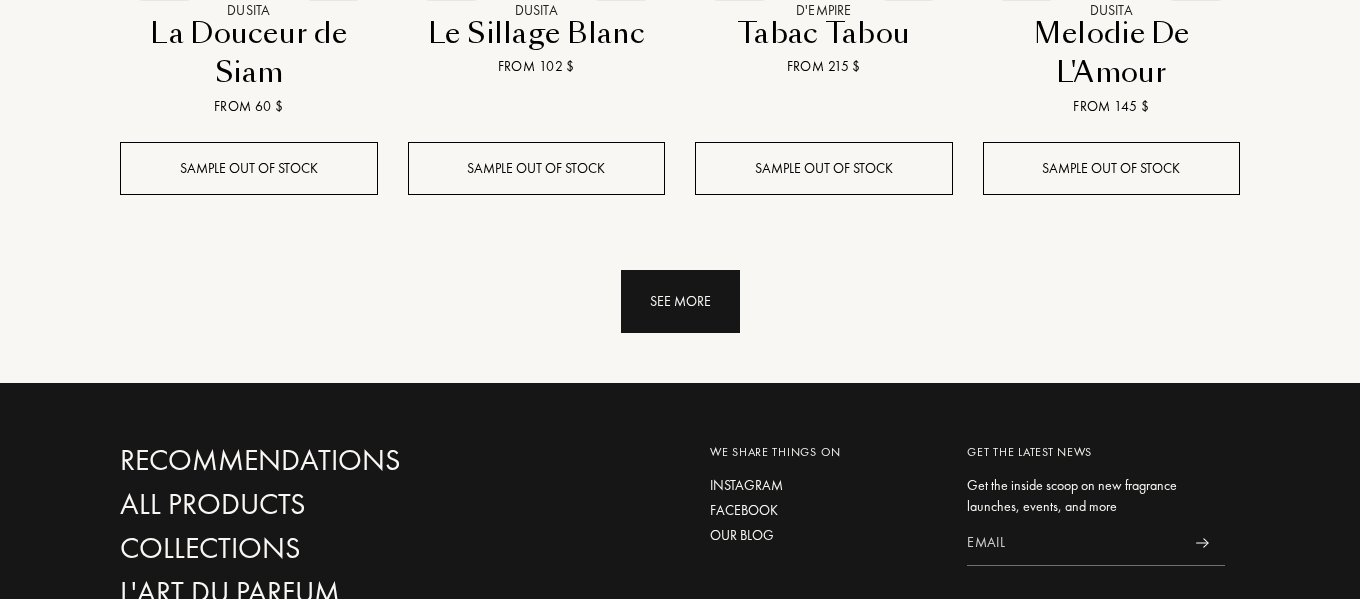 click on "See more" at bounding box center [680, 301] 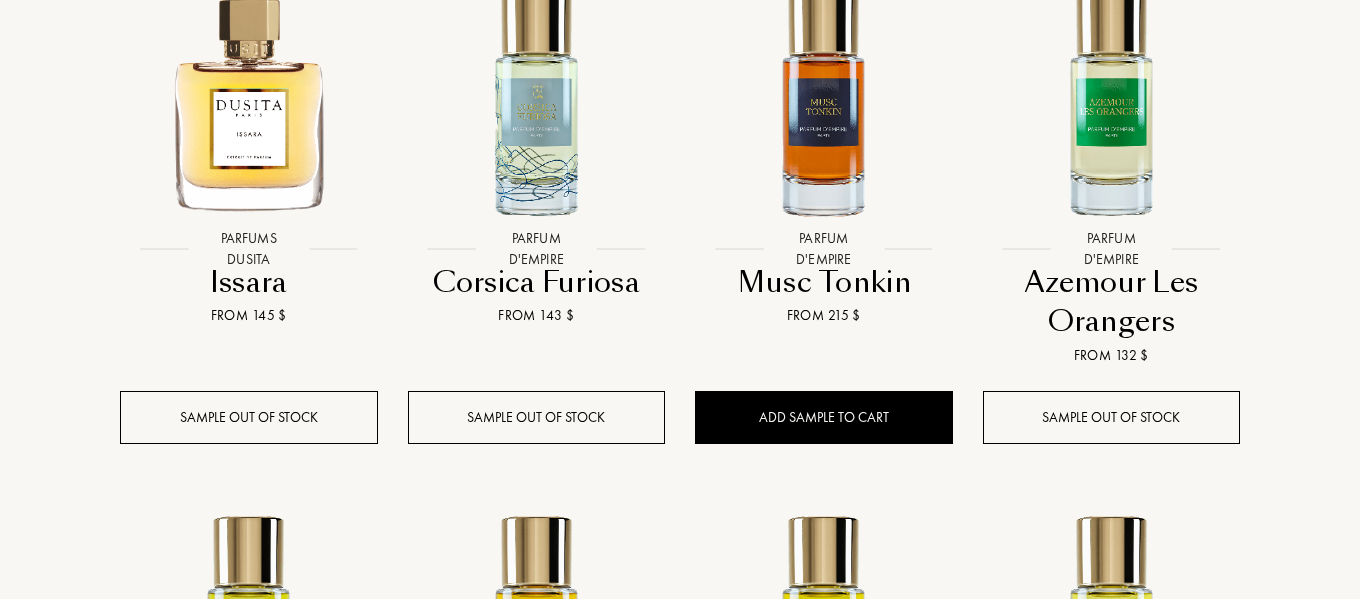 scroll, scrollTop: 4100, scrollLeft: 0, axis: vertical 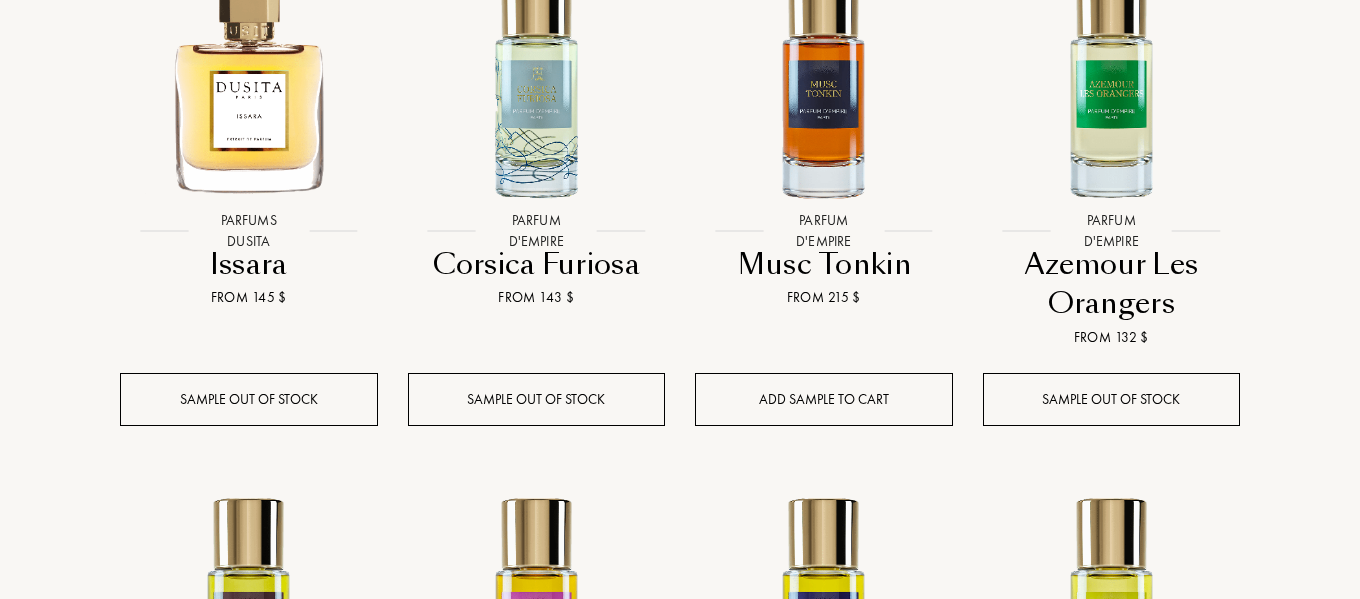 click on "Add sample to cart" at bounding box center (824, 399) 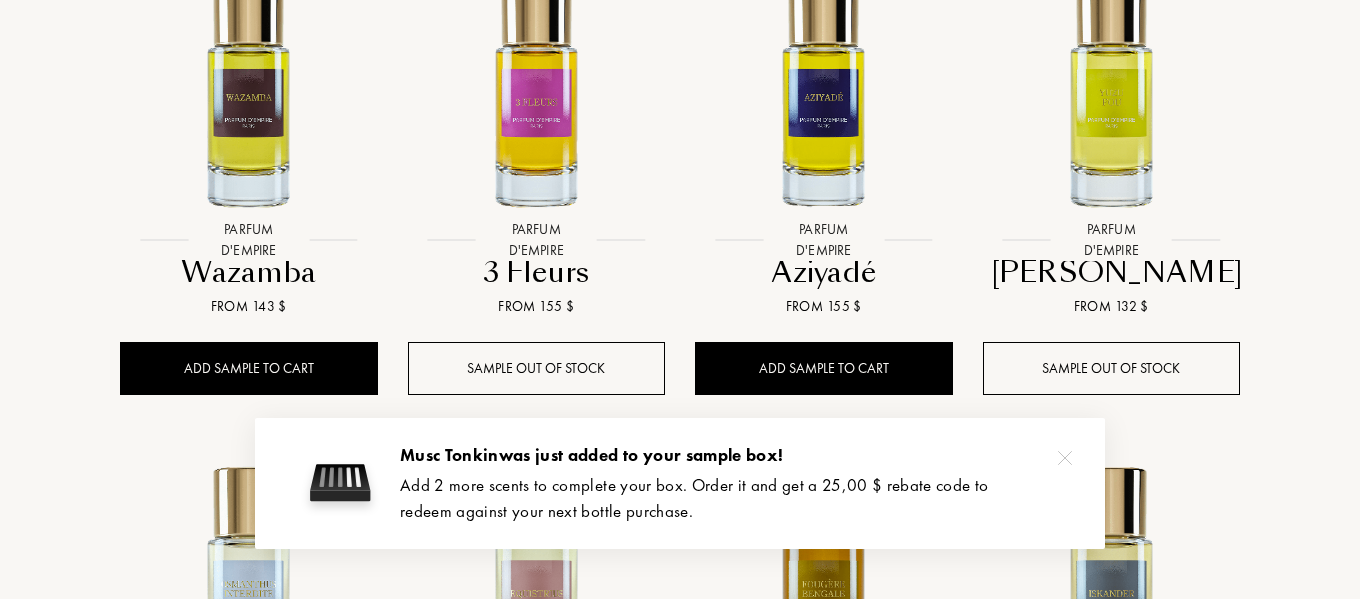 scroll, scrollTop: 4700, scrollLeft: 0, axis: vertical 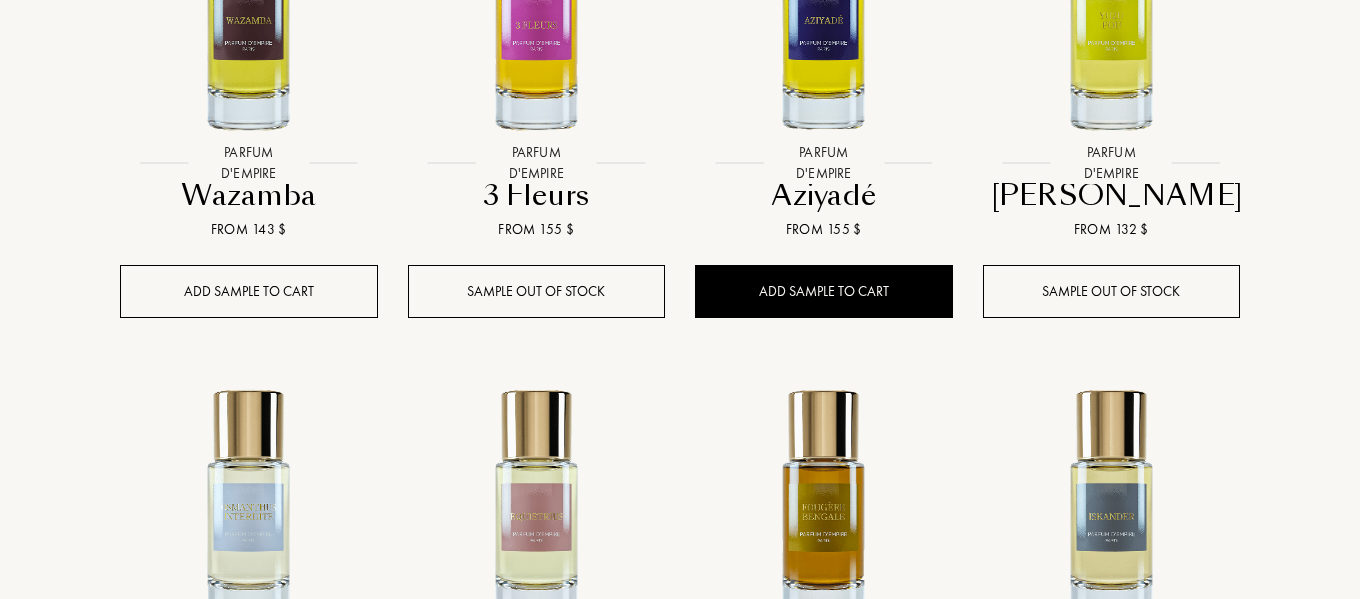 click on "Add sample to cart" at bounding box center [249, 291] 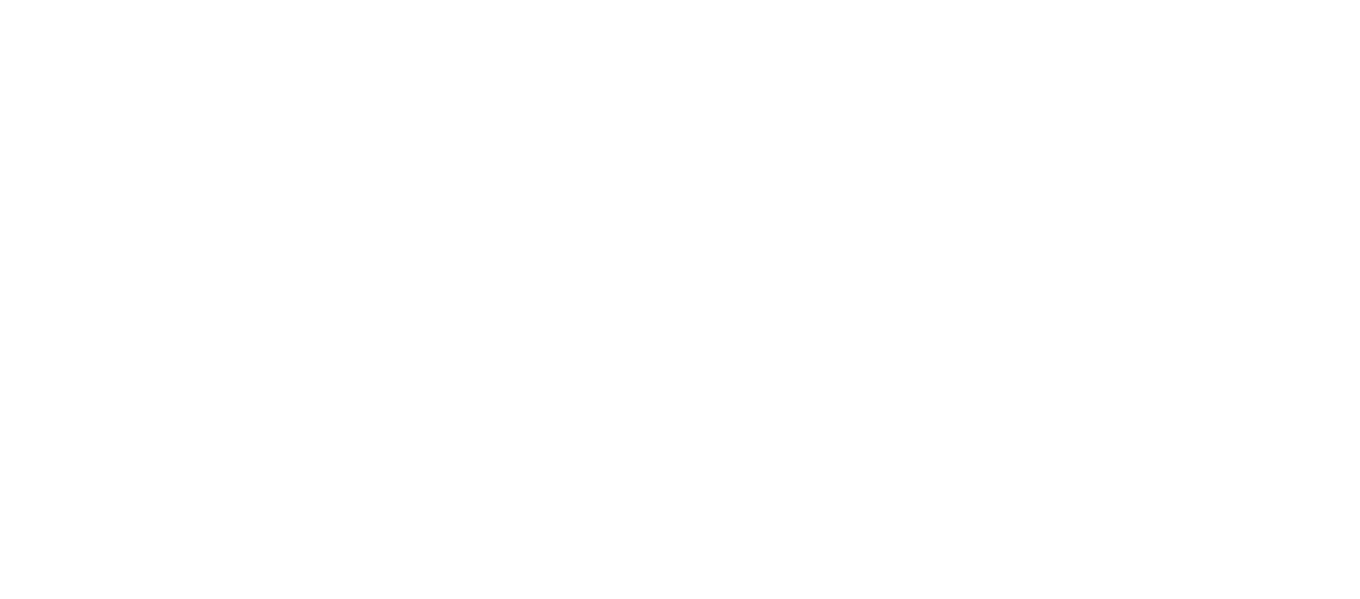 select on "US" 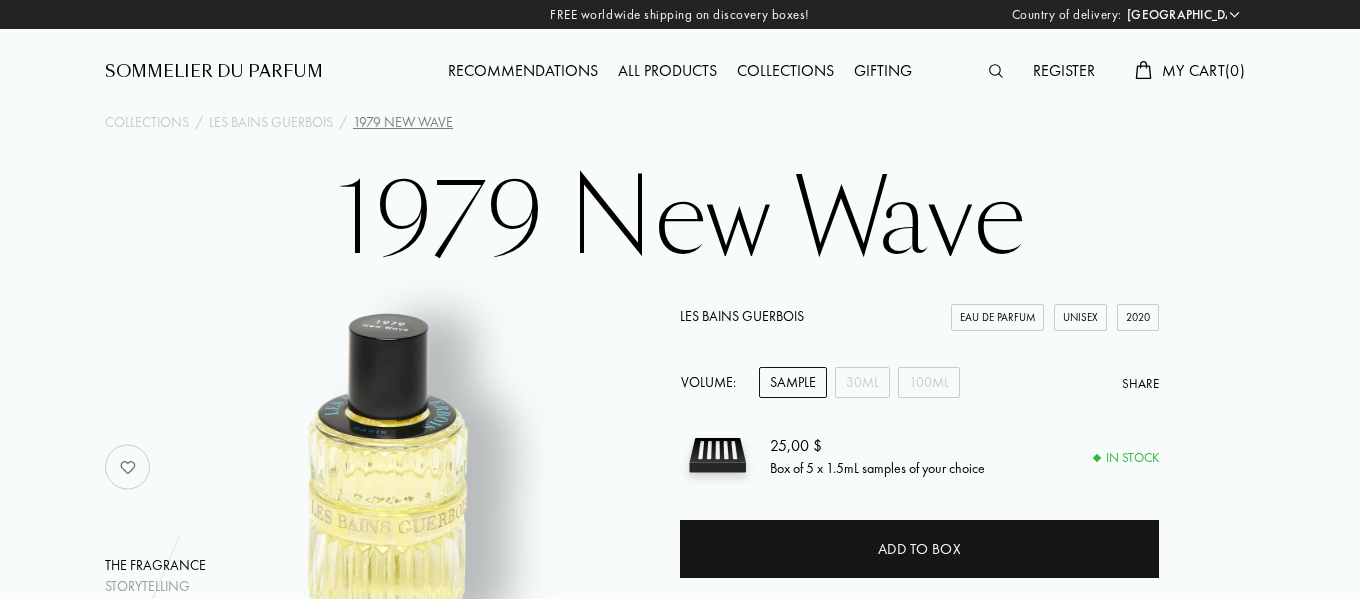 scroll, scrollTop: 0, scrollLeft: 0, axis: both 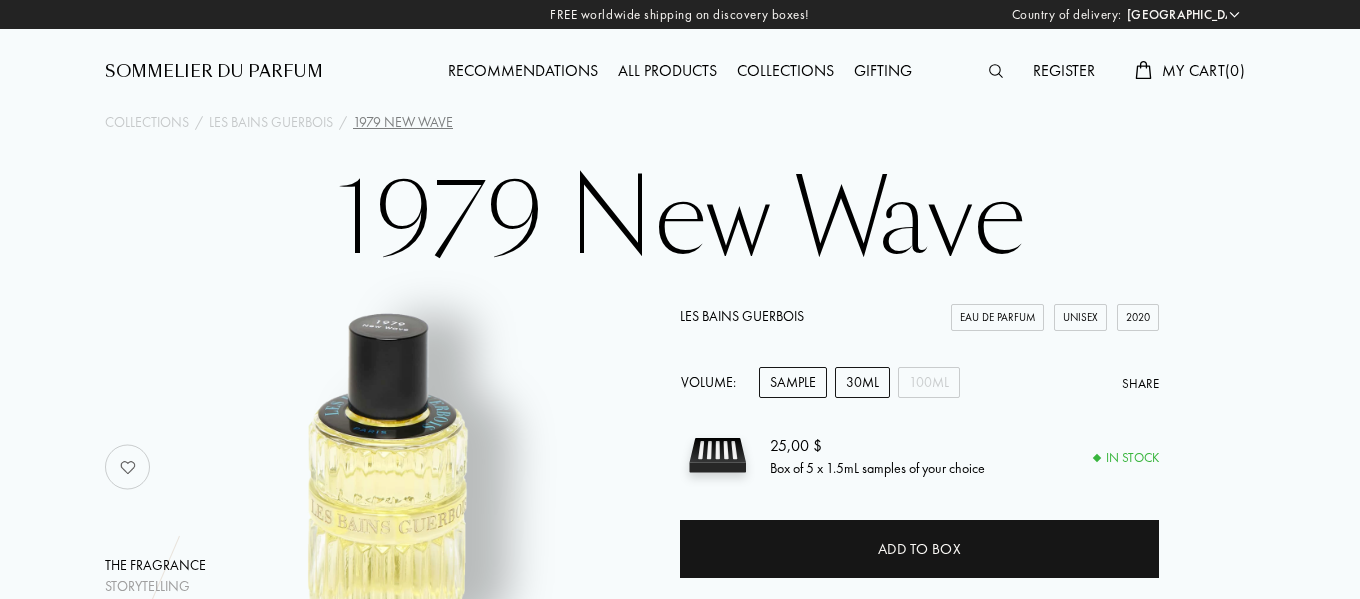 click on "30mL" at bounding box center [862, 382] 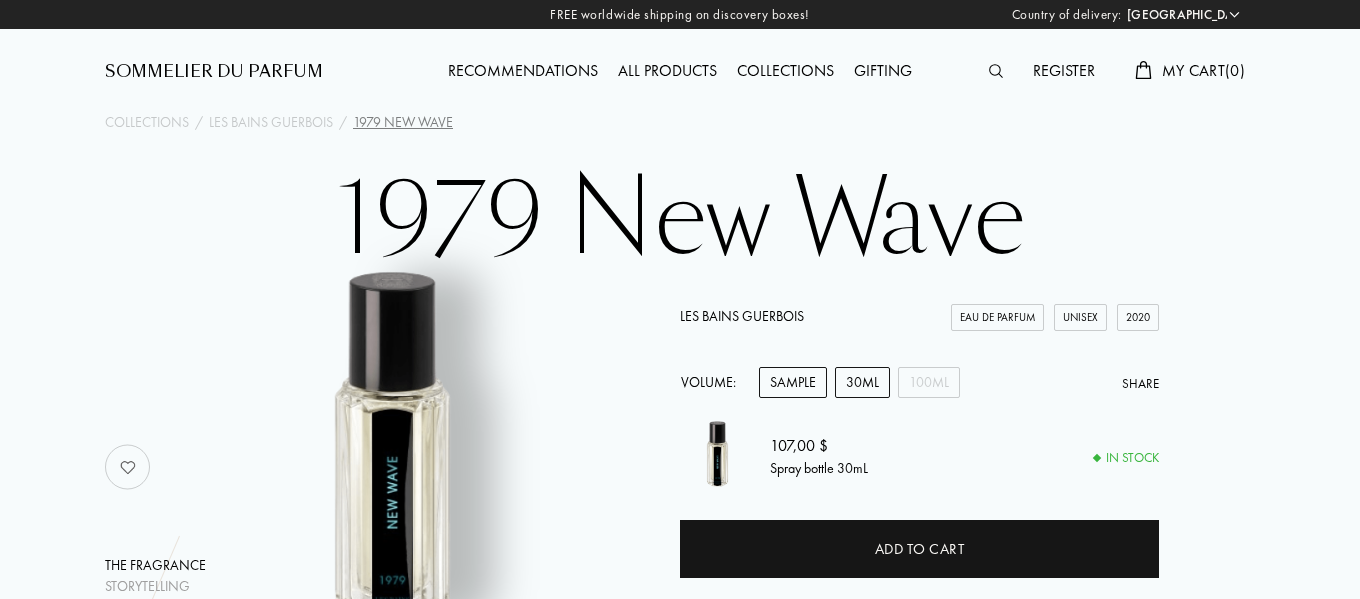 click on "Sample" at bounding box center [793, 382] 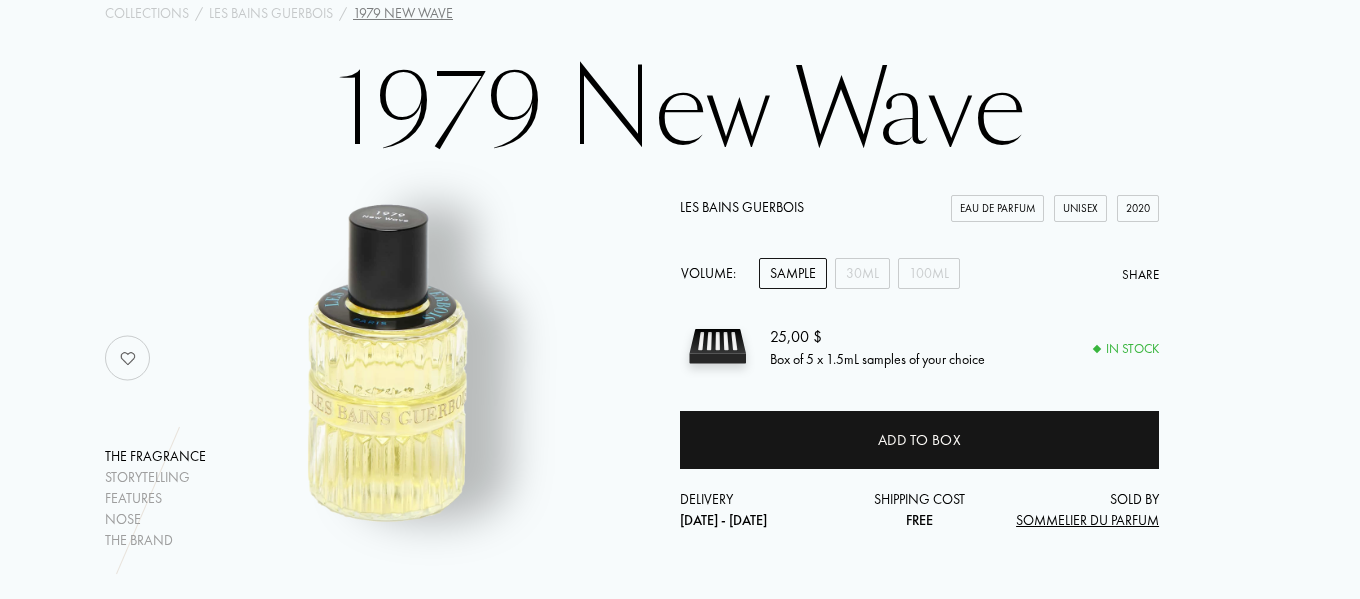 scroll, scrollTop: 100, scrollLeft: 0, axis: vertical 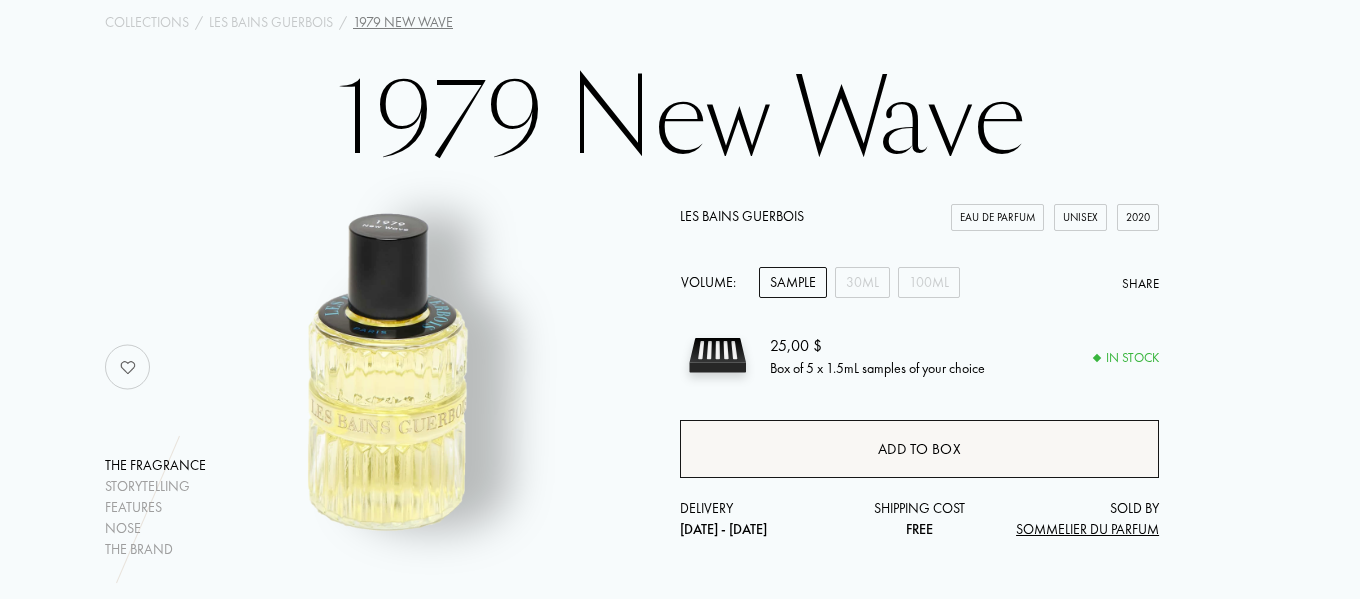 click on "Add to box" at bounding box center [919, 449] 